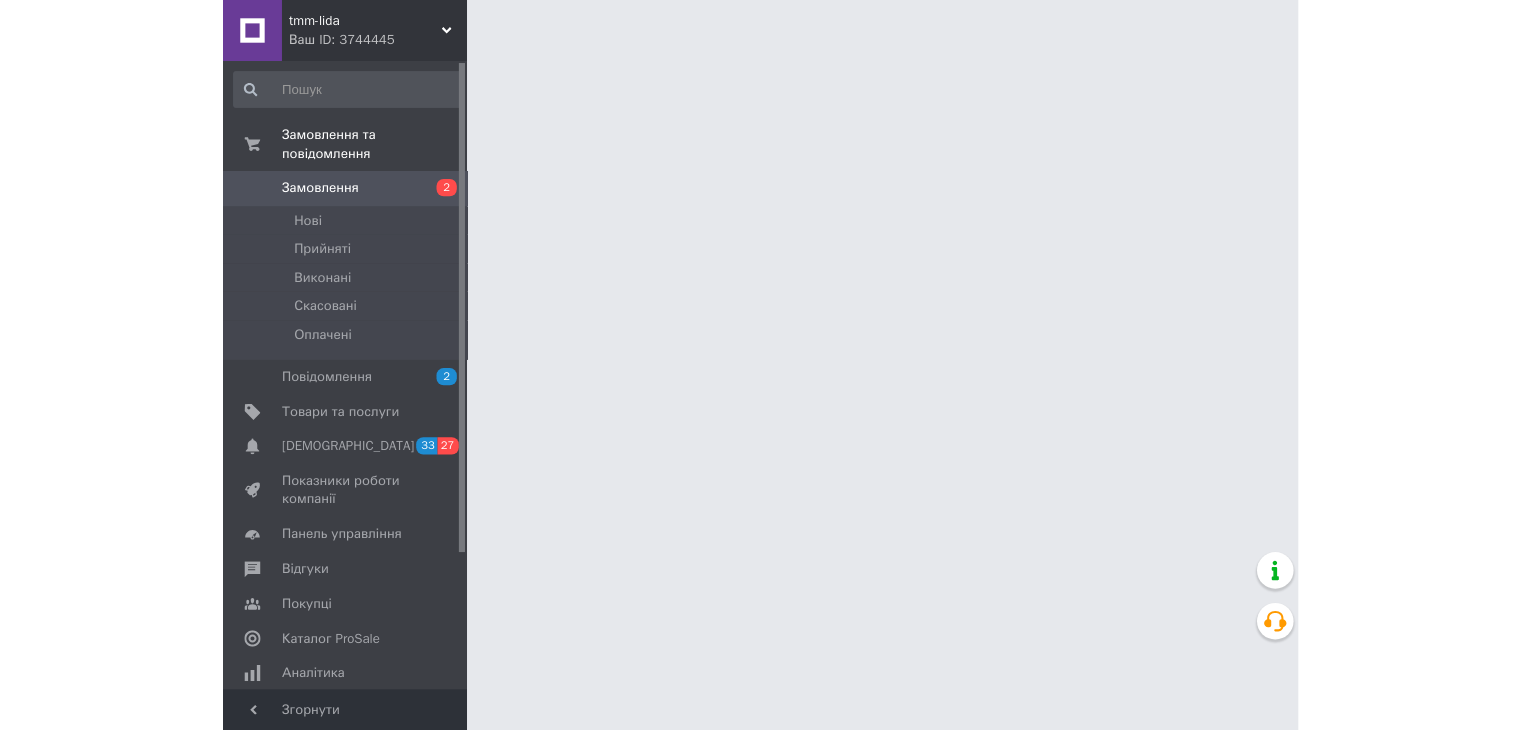 scroll, scrollTop: 0, scrollLeft: 0, axis: both 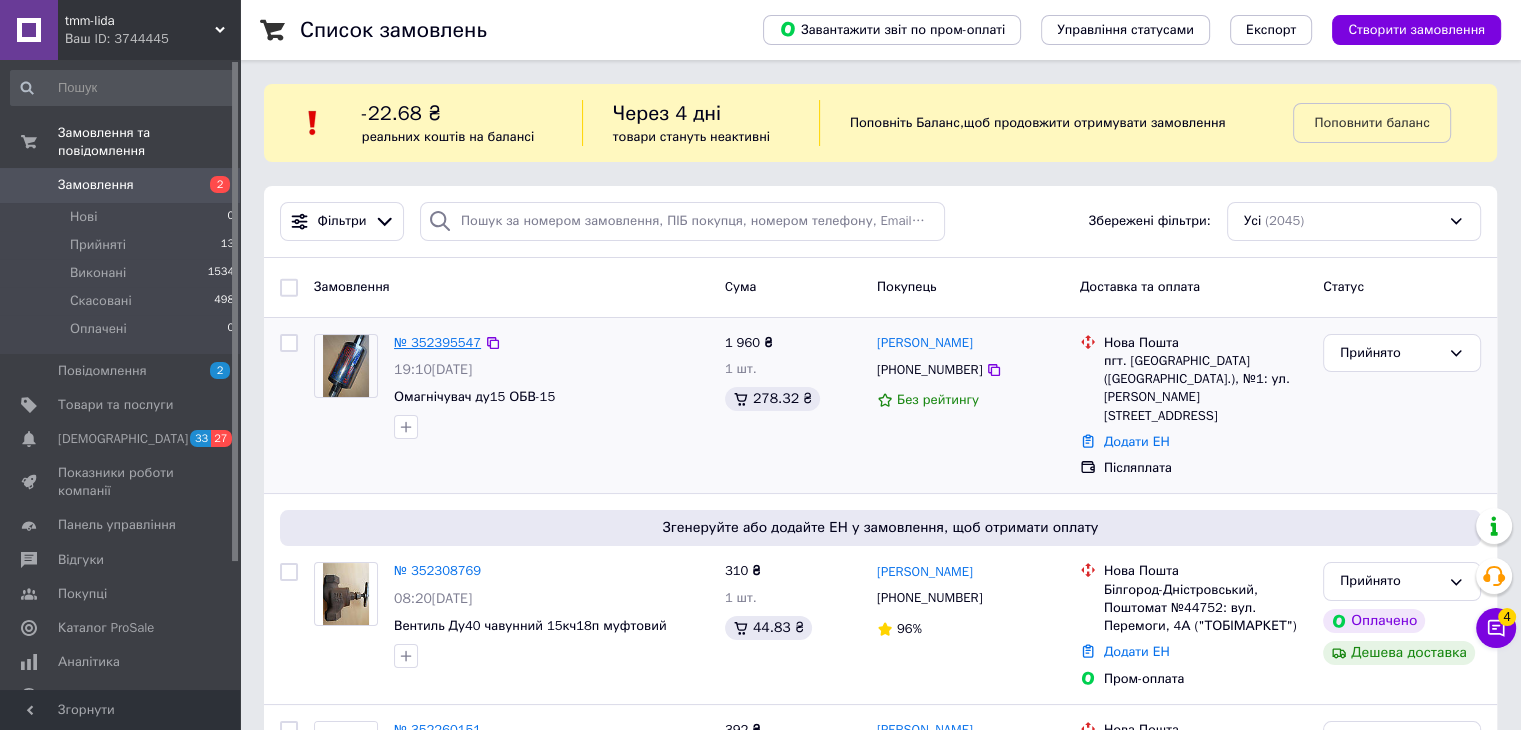 click on "№ 352395547" at bounding box center [437, 342] 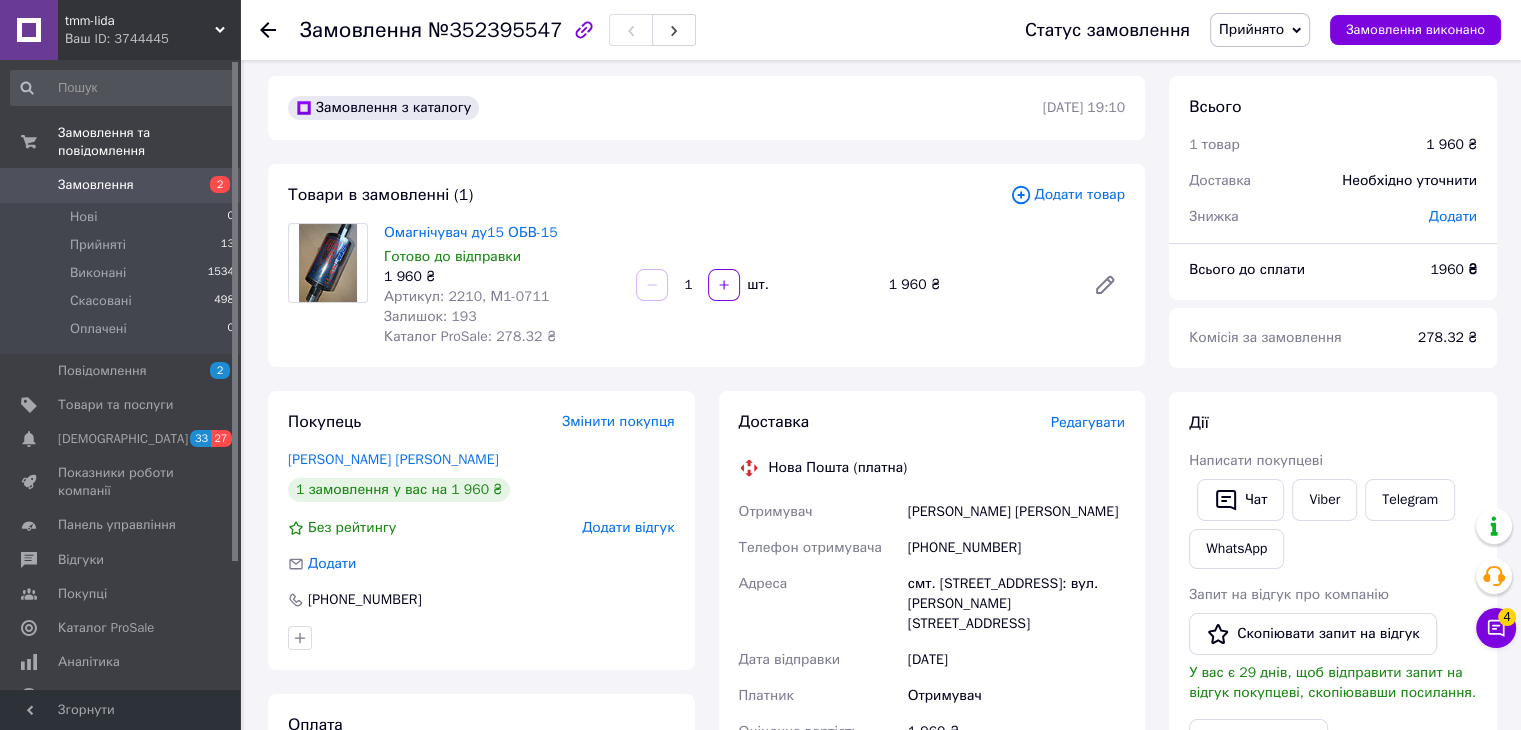 scroll, scrollTop: 0, scrollLeft: 0, axis: both 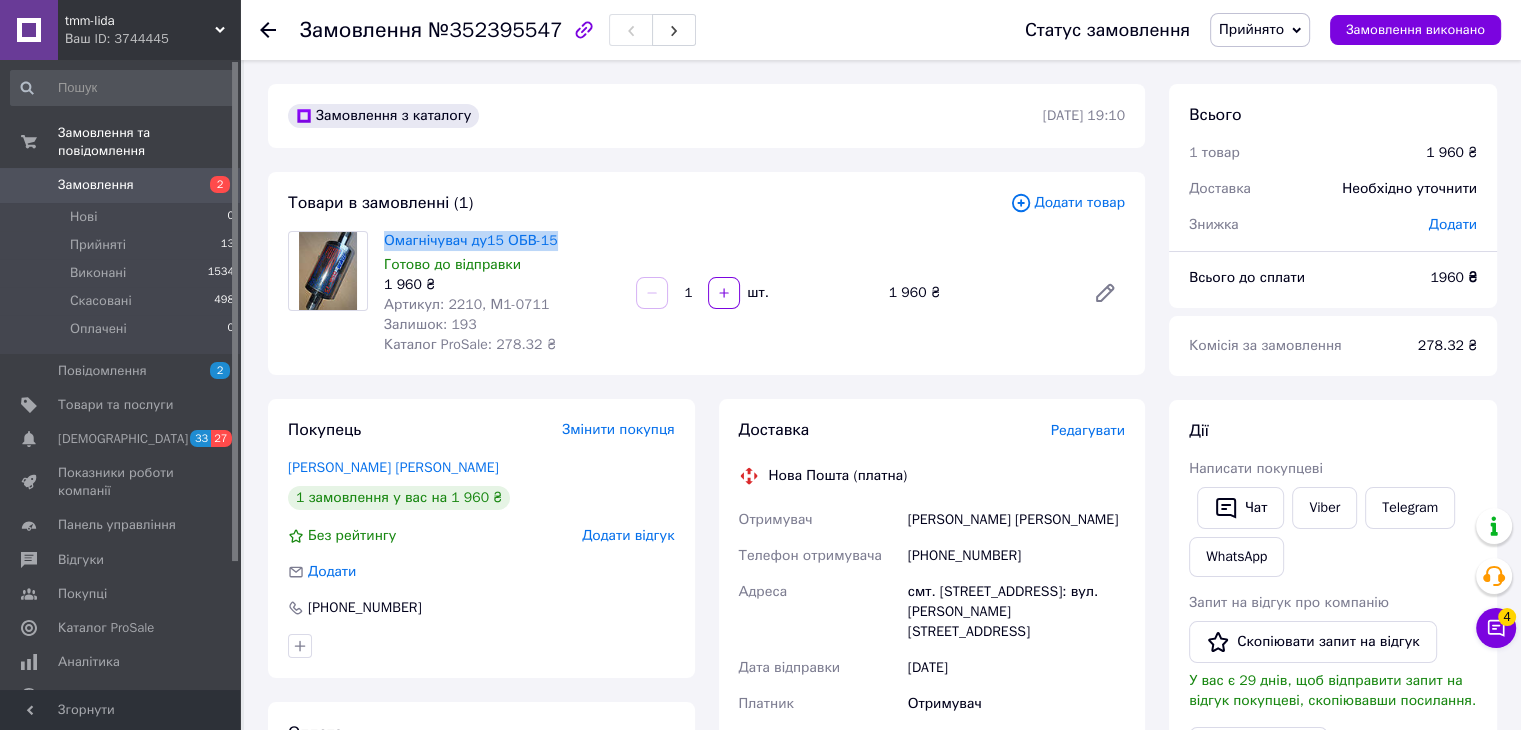 drag, startPoint x: 552, startPoint y: 237, endPoint x: 383, endPoint y: 243, distance: 169.10648 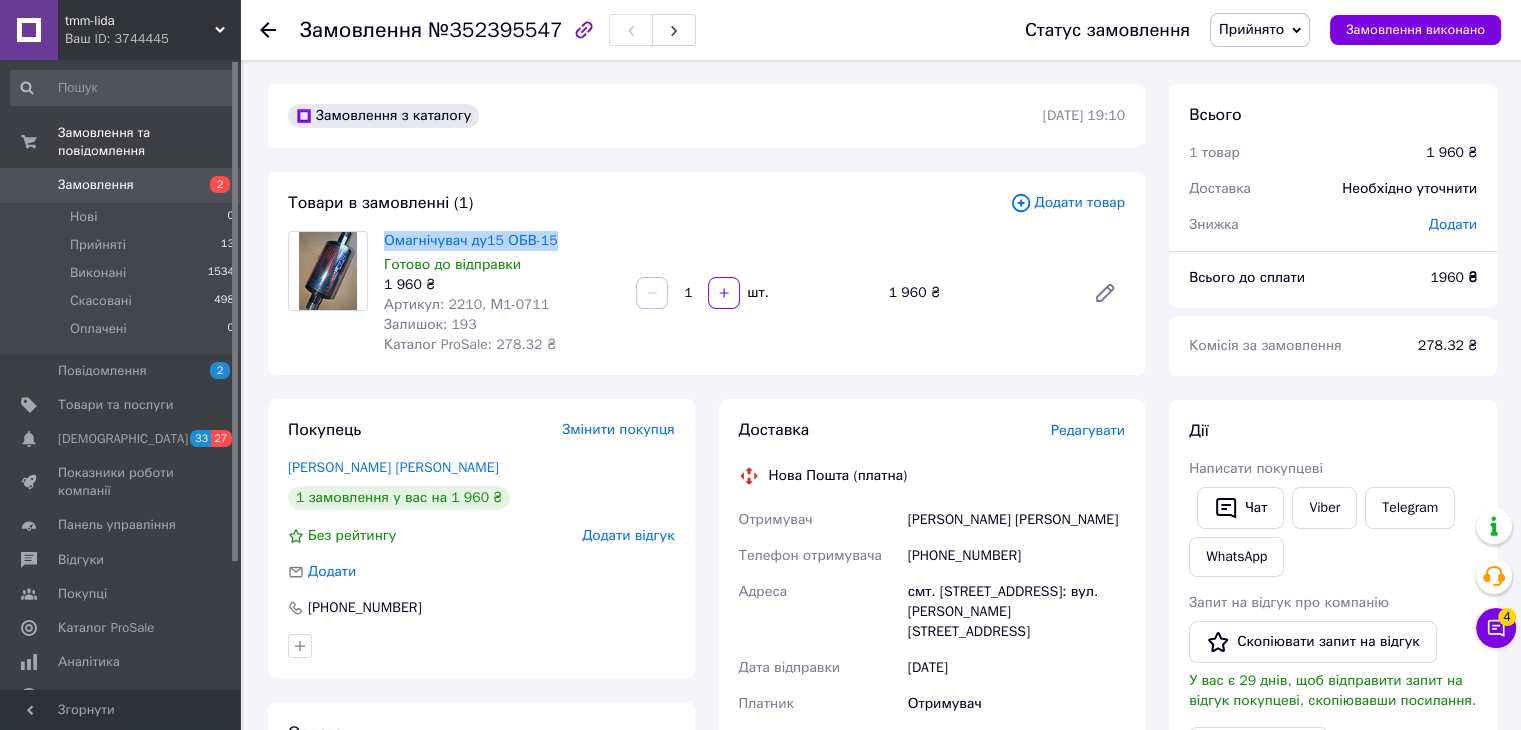 click on "Омагнічувач ду15 ОБВ-15 Готово до відправки 1 960 ₴ Артикул: 2210, М1-0711 Залишок: 193 Каталог ProSale: 278.32 ₴" at bounding box center [502, 293] 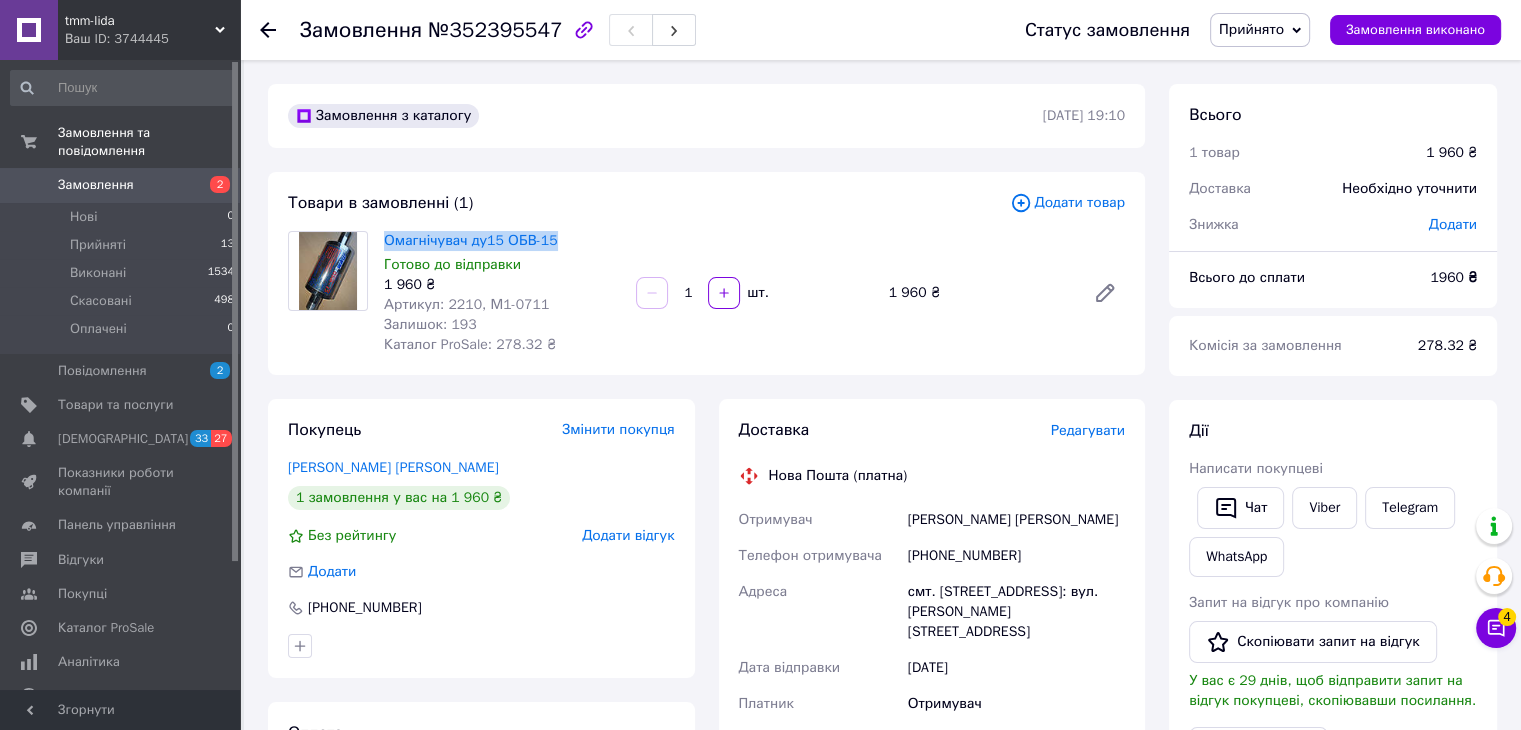 copy on "Омагнічувач ду15 ОБВ-15" 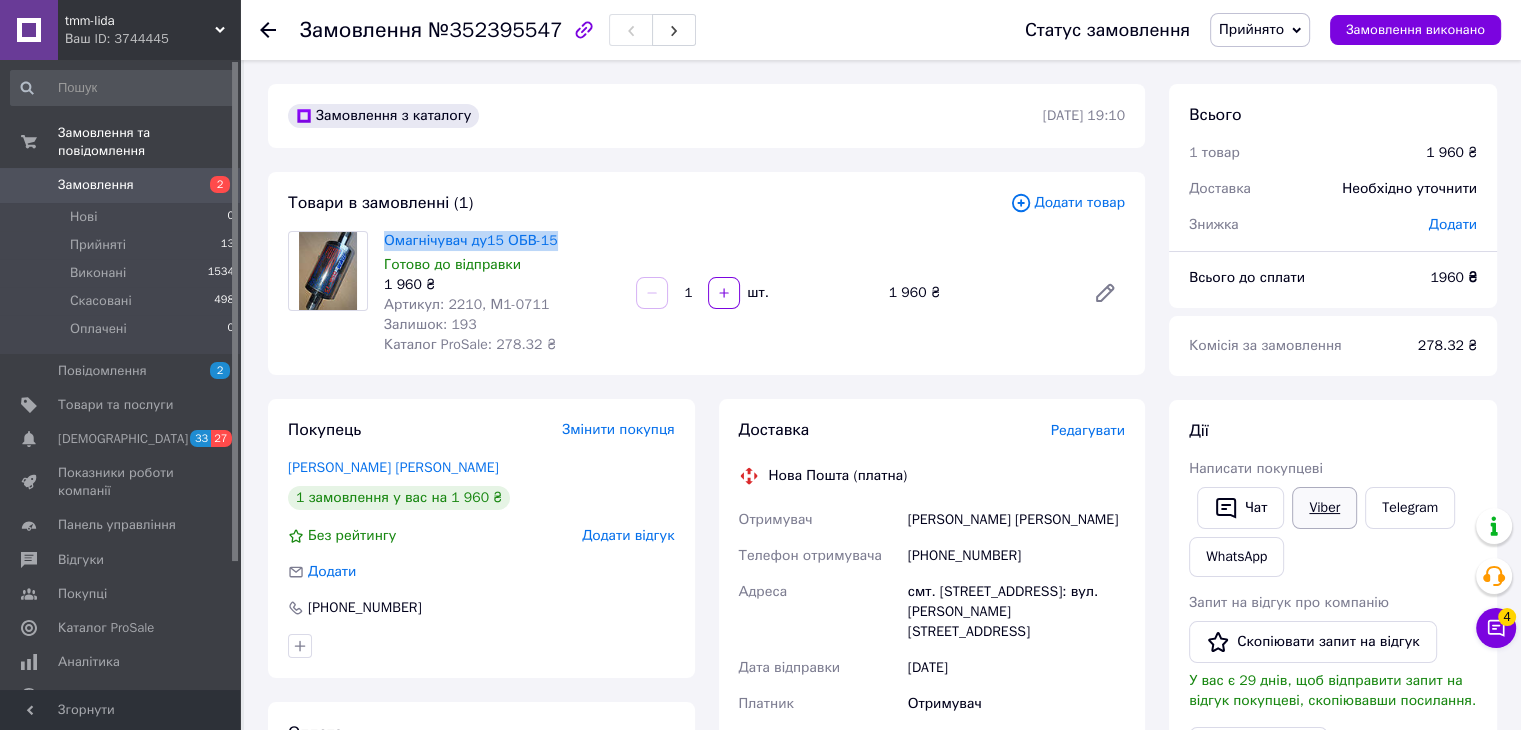 click on "Viber" at bounding box center [1324, 508] 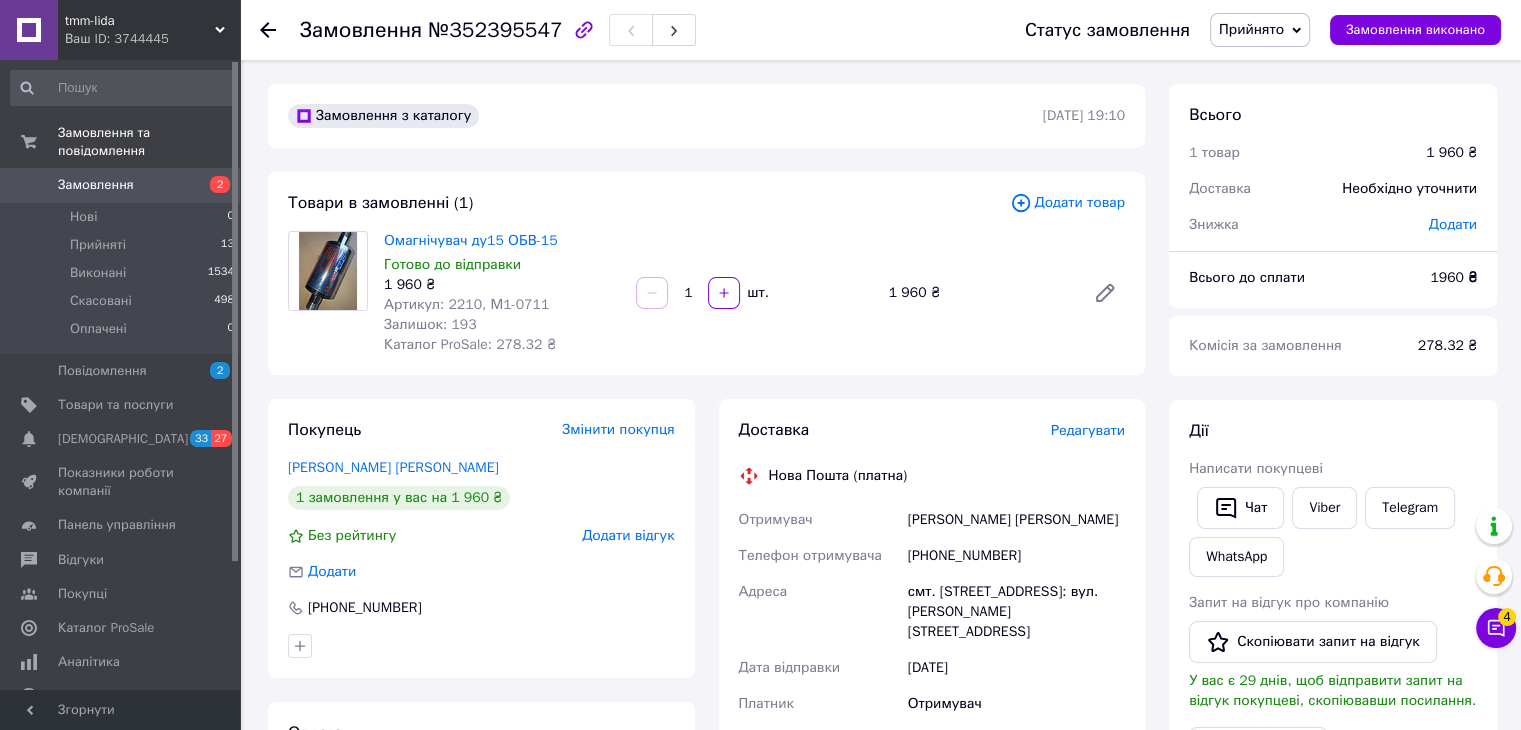 click 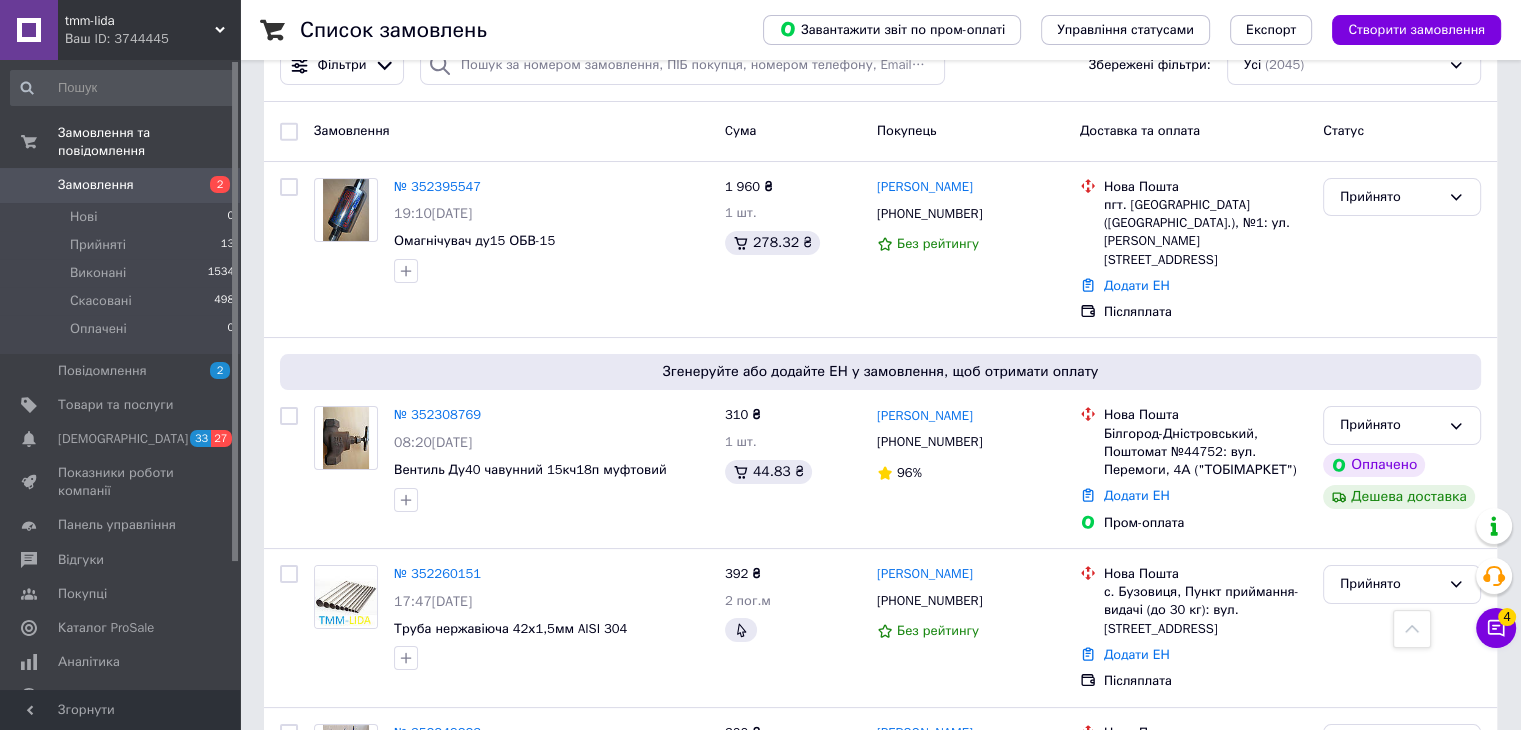 scroll, scrollTop: 0, scrollLeft: 0, axis: both 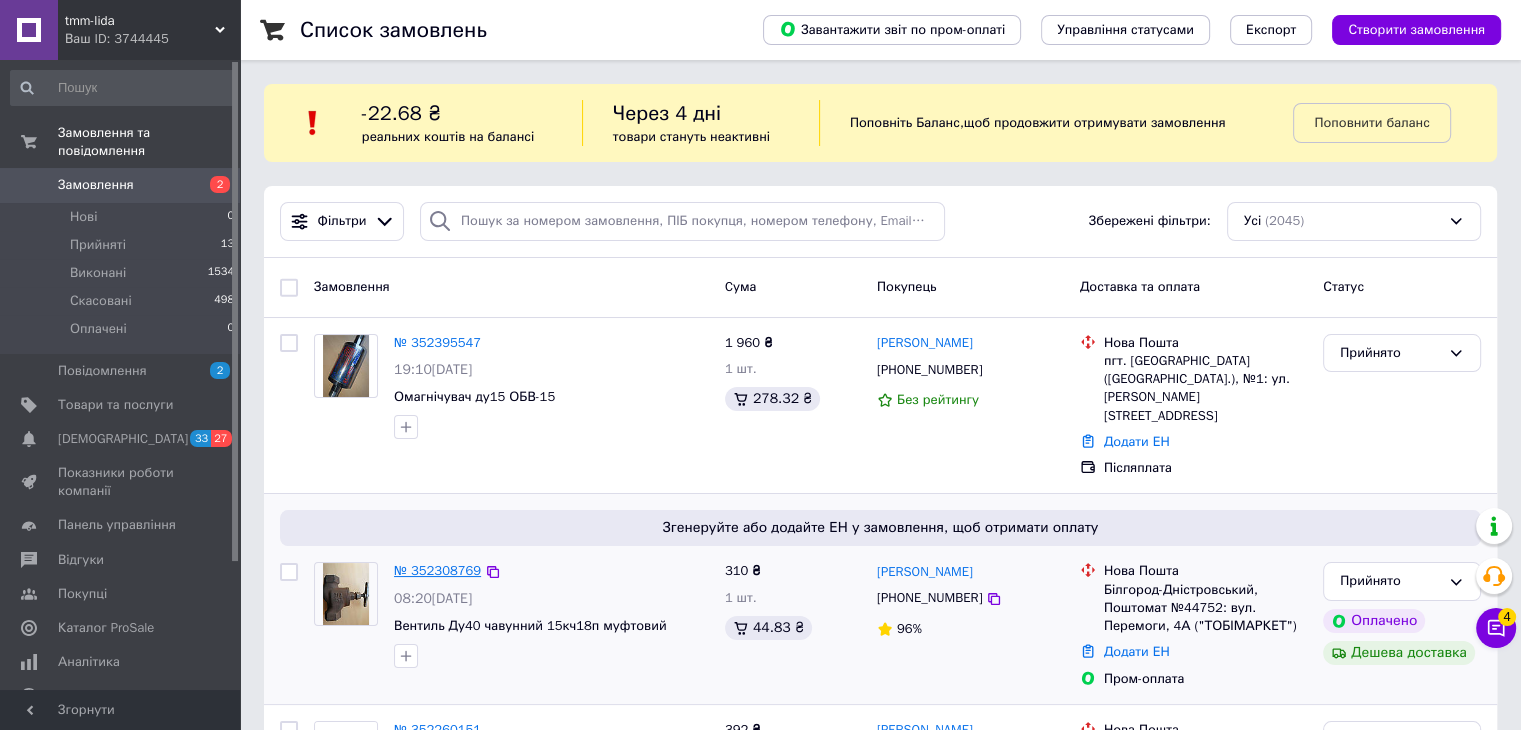 click on "№ 352308769" at bounding box center [437, 570] 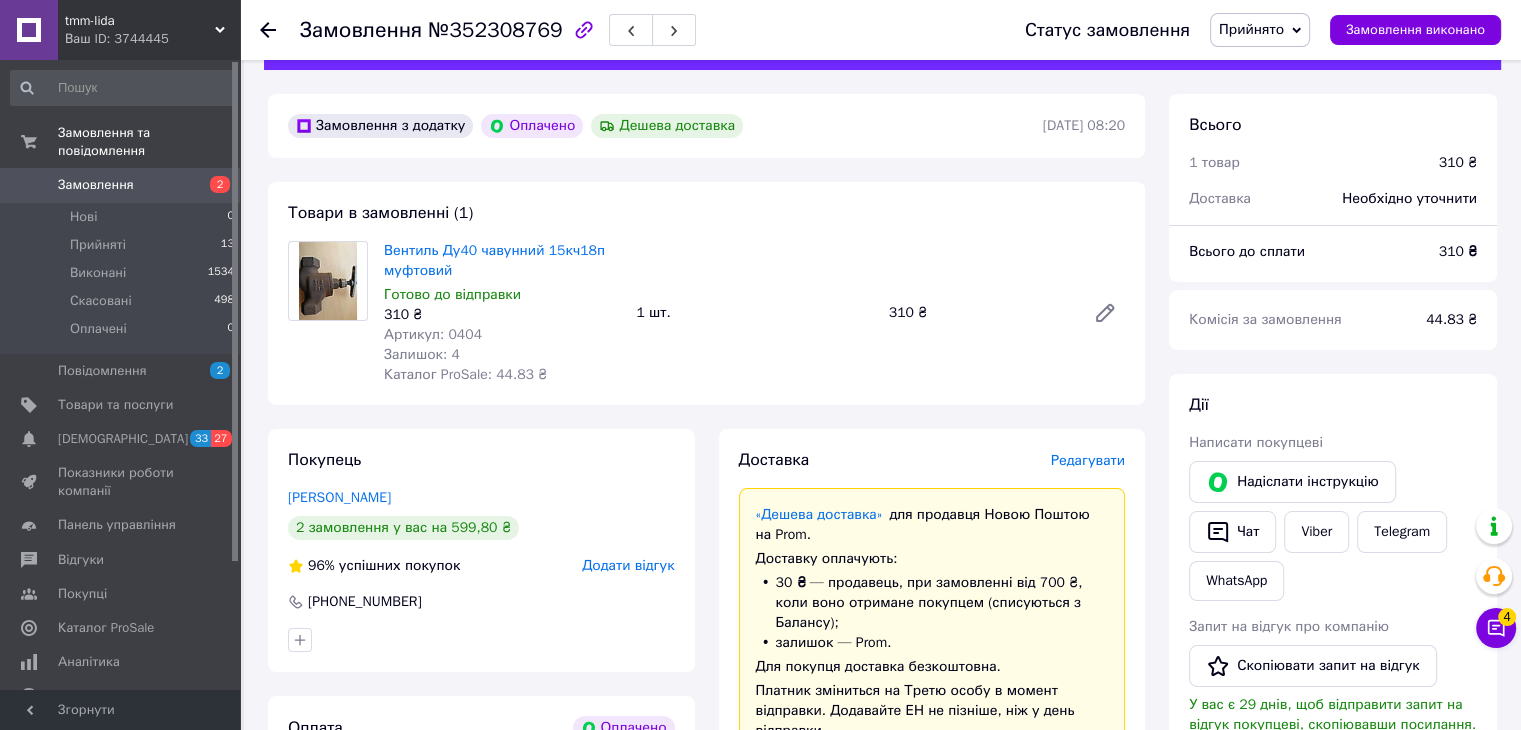 scroll, scrollTop: 0, scrollLeft: 0, axis: both 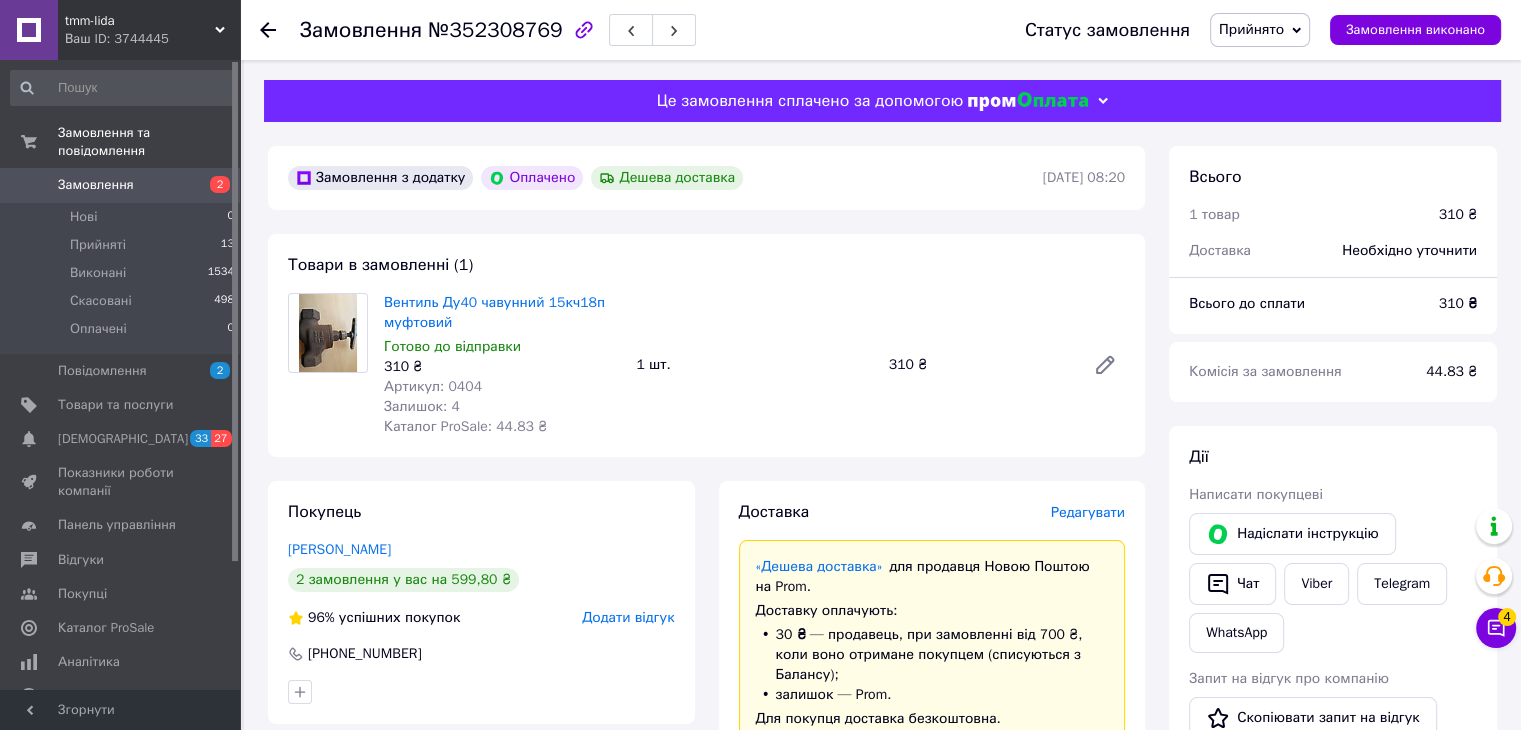click 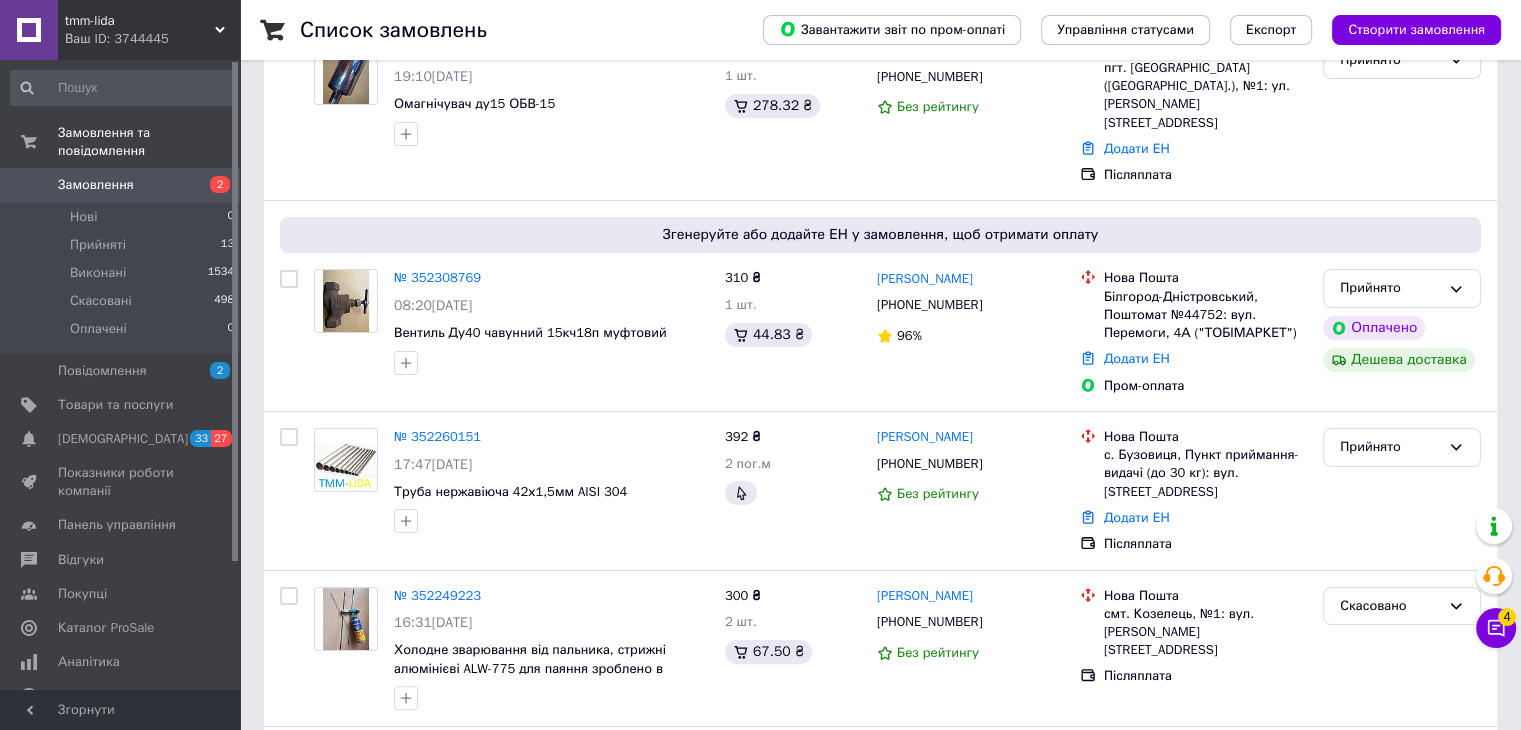 scroll, scrollTop: 300, scrollLeft: 0, axis: vertical 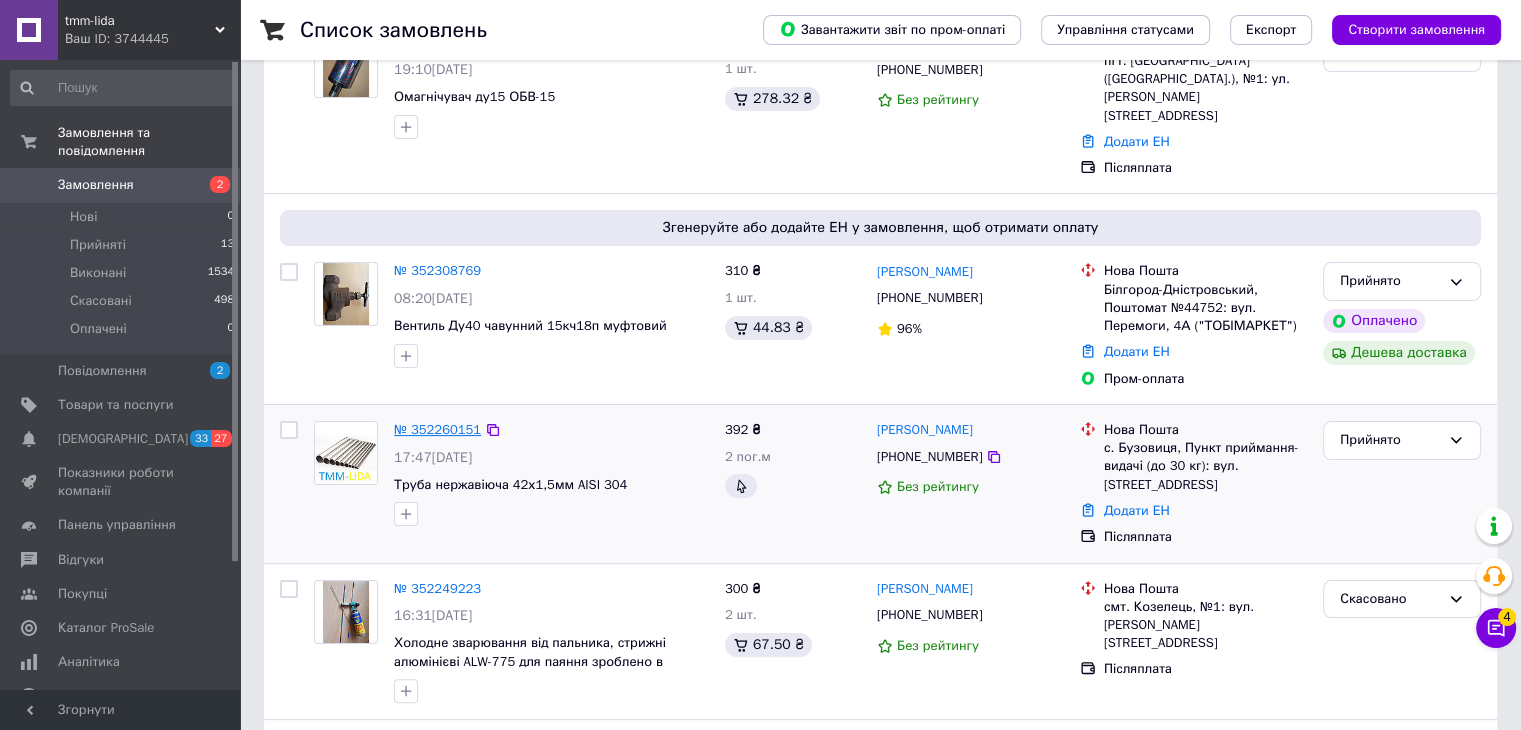 click on "№ 352260151" at bounding box center (437, 429) 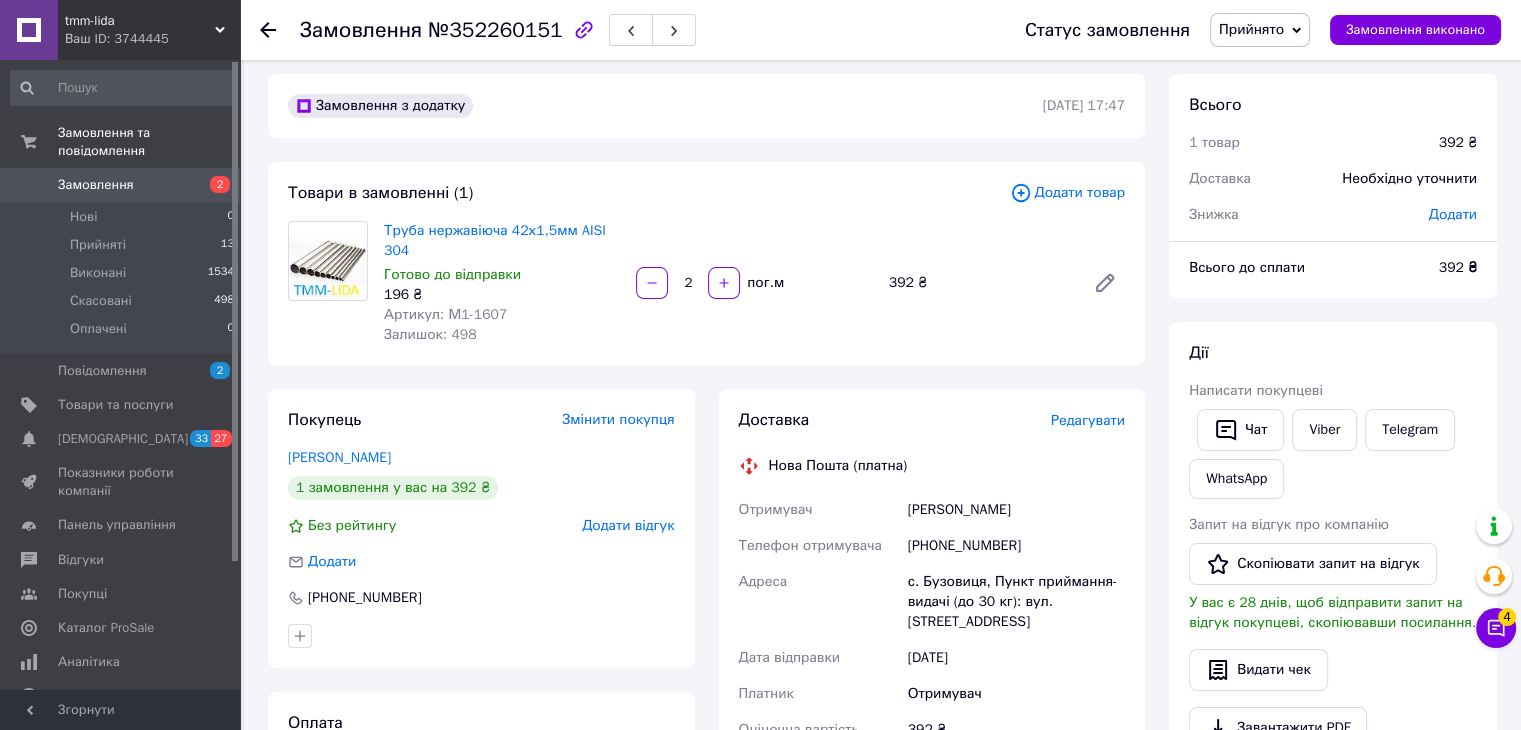 scroll, scrollTop: 0, scrollLeft: 0, axis: both 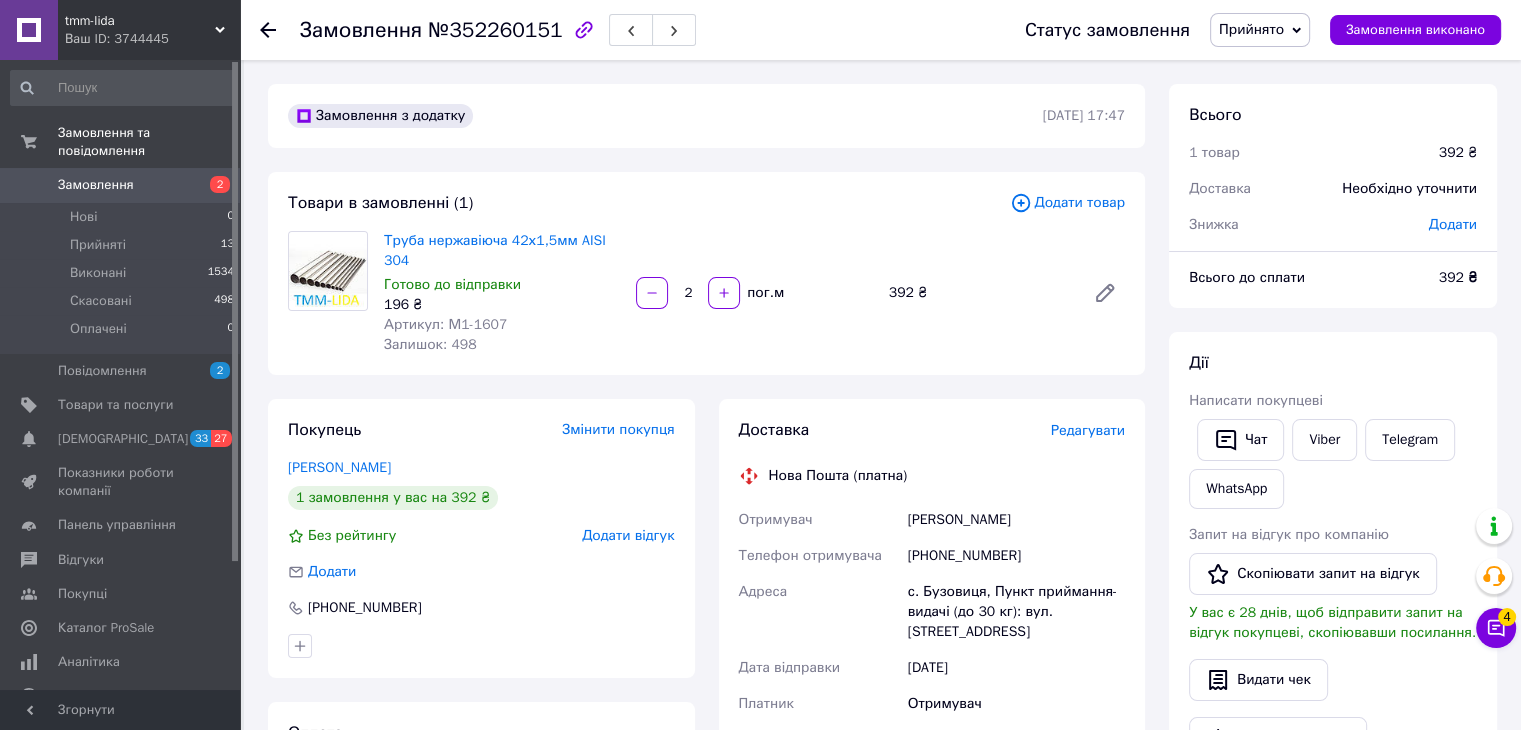 click 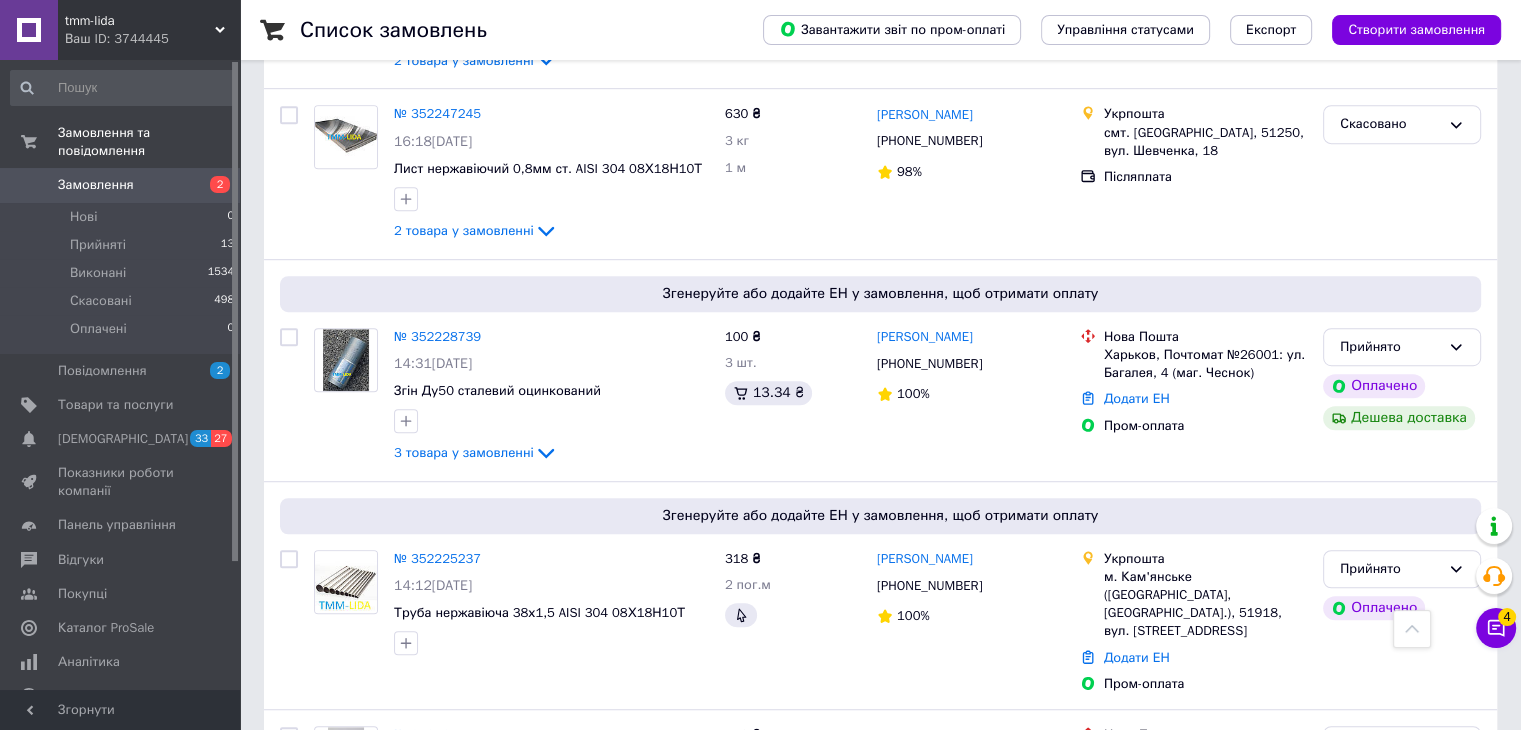 scroll, scrollTop: 1200, scrollLeft: 0, axis: vertical 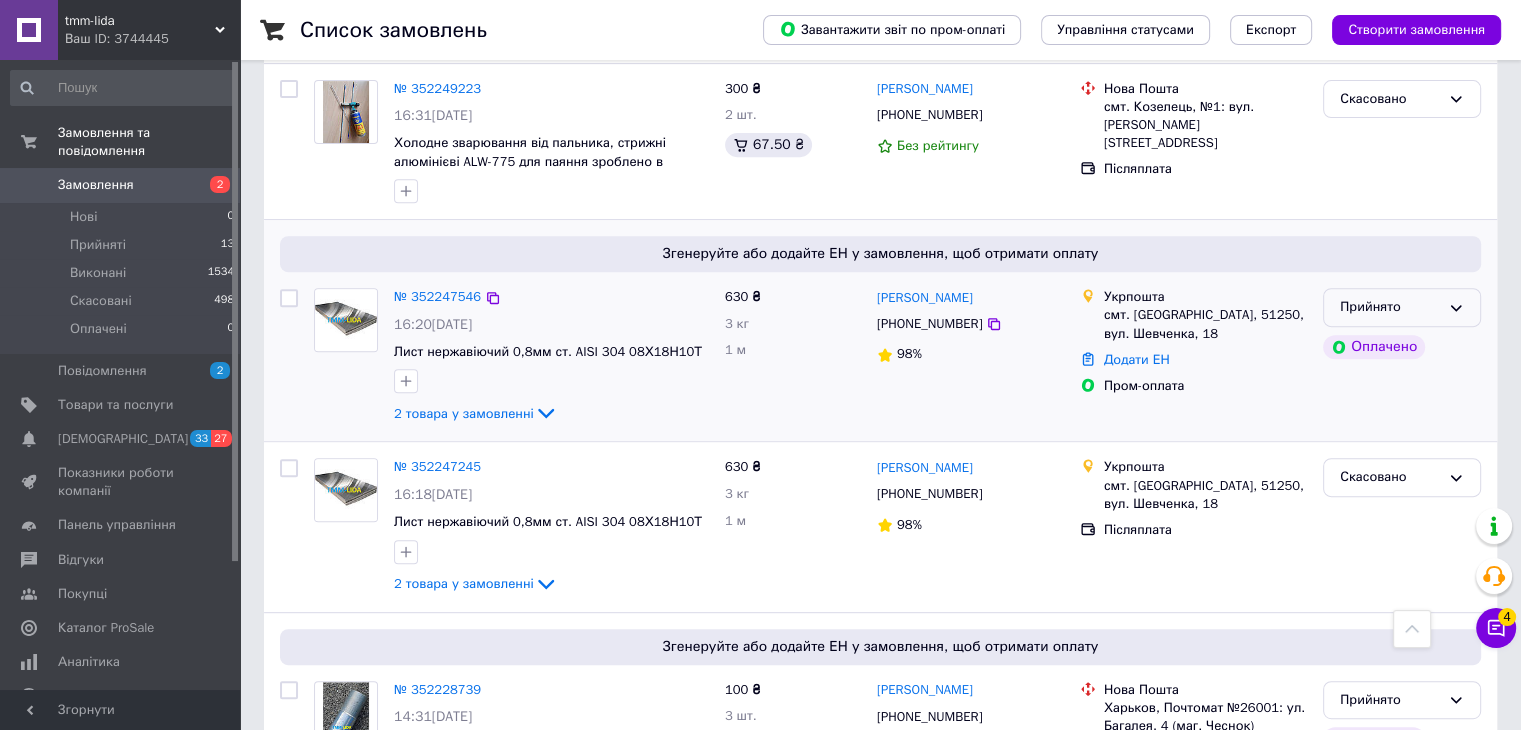 click 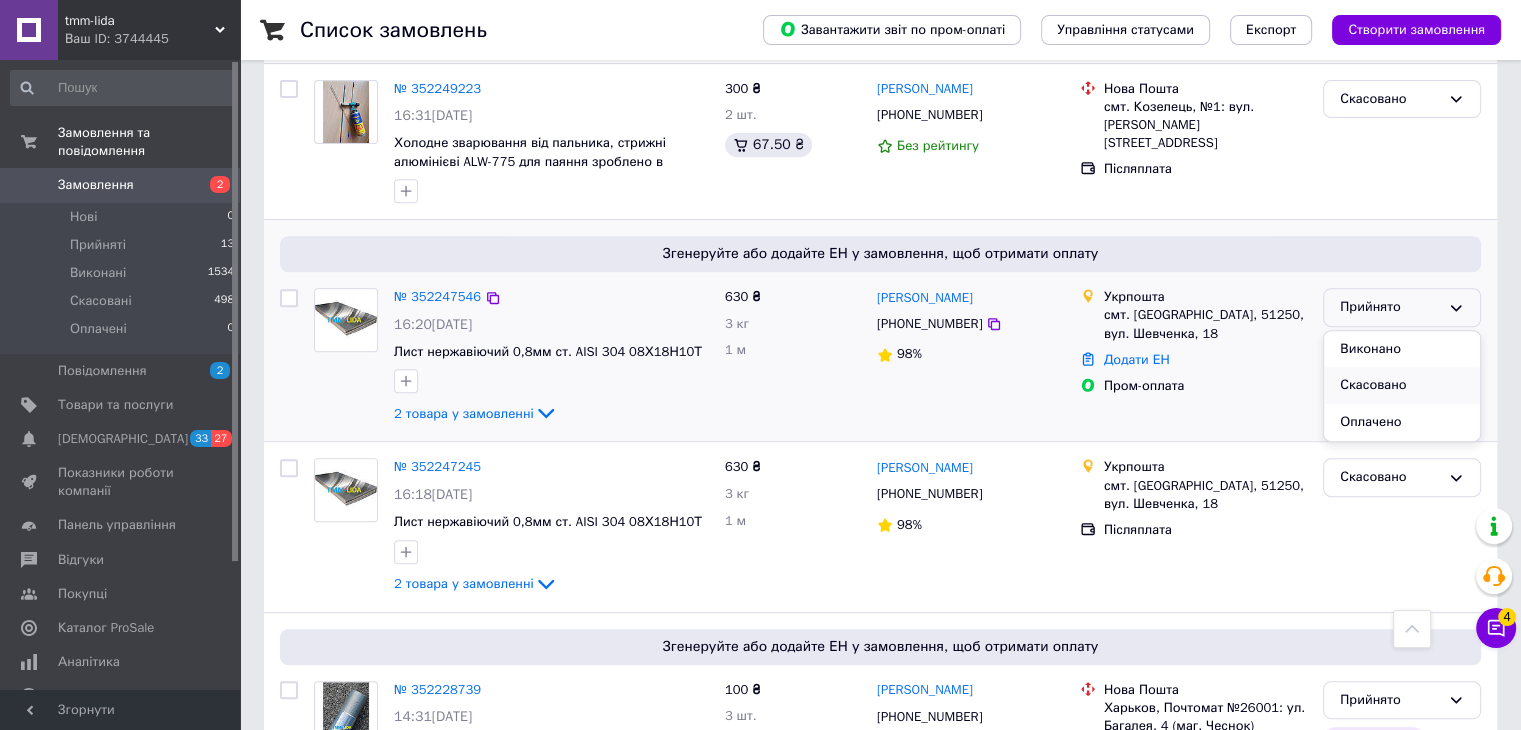 click on "Скасовано" at bounding box center [1402, 385] 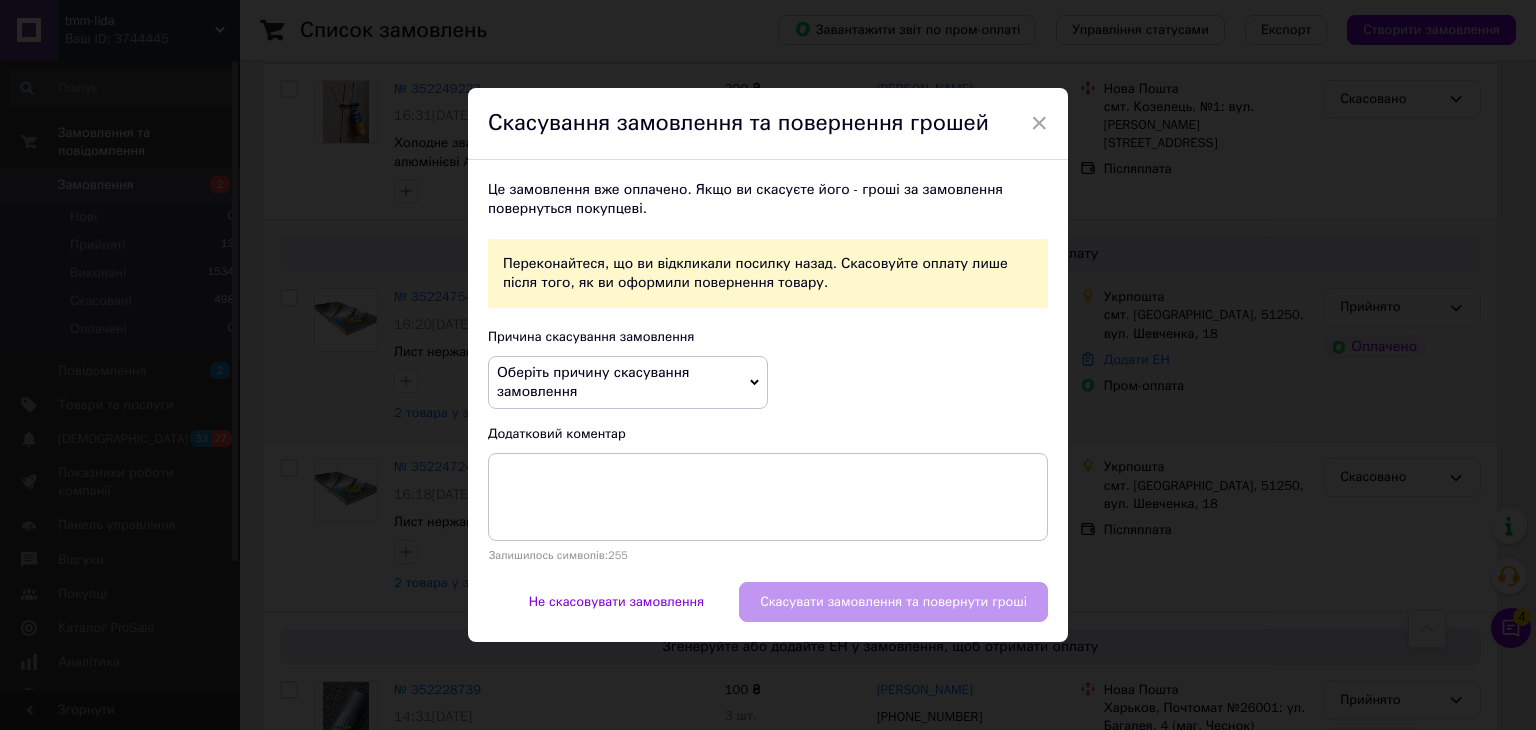 click 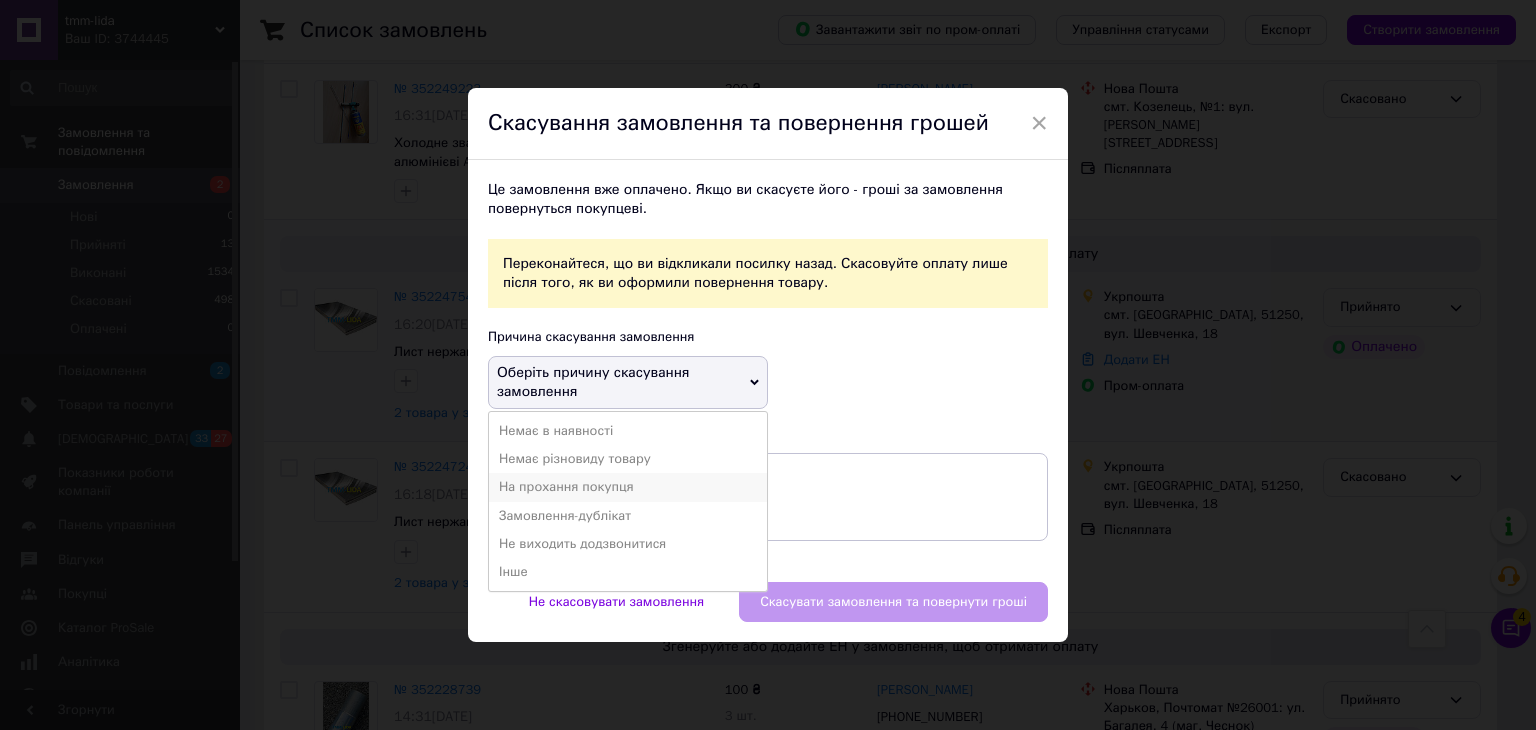 click on "На прохання покупця" at bounding box center (628, 487) 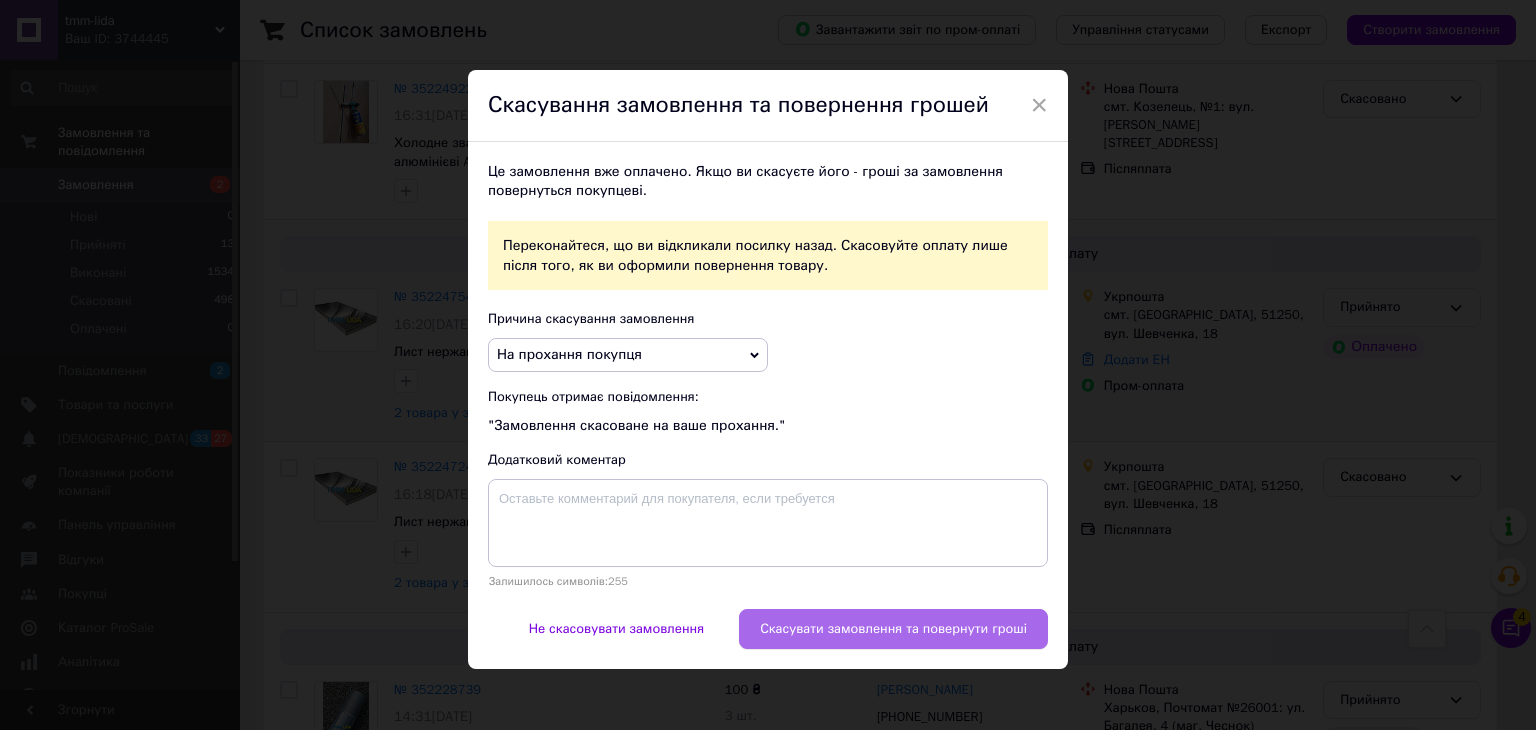 click on "Скасувати замовлення та повернути гроші" at bounding box center [893, 629] 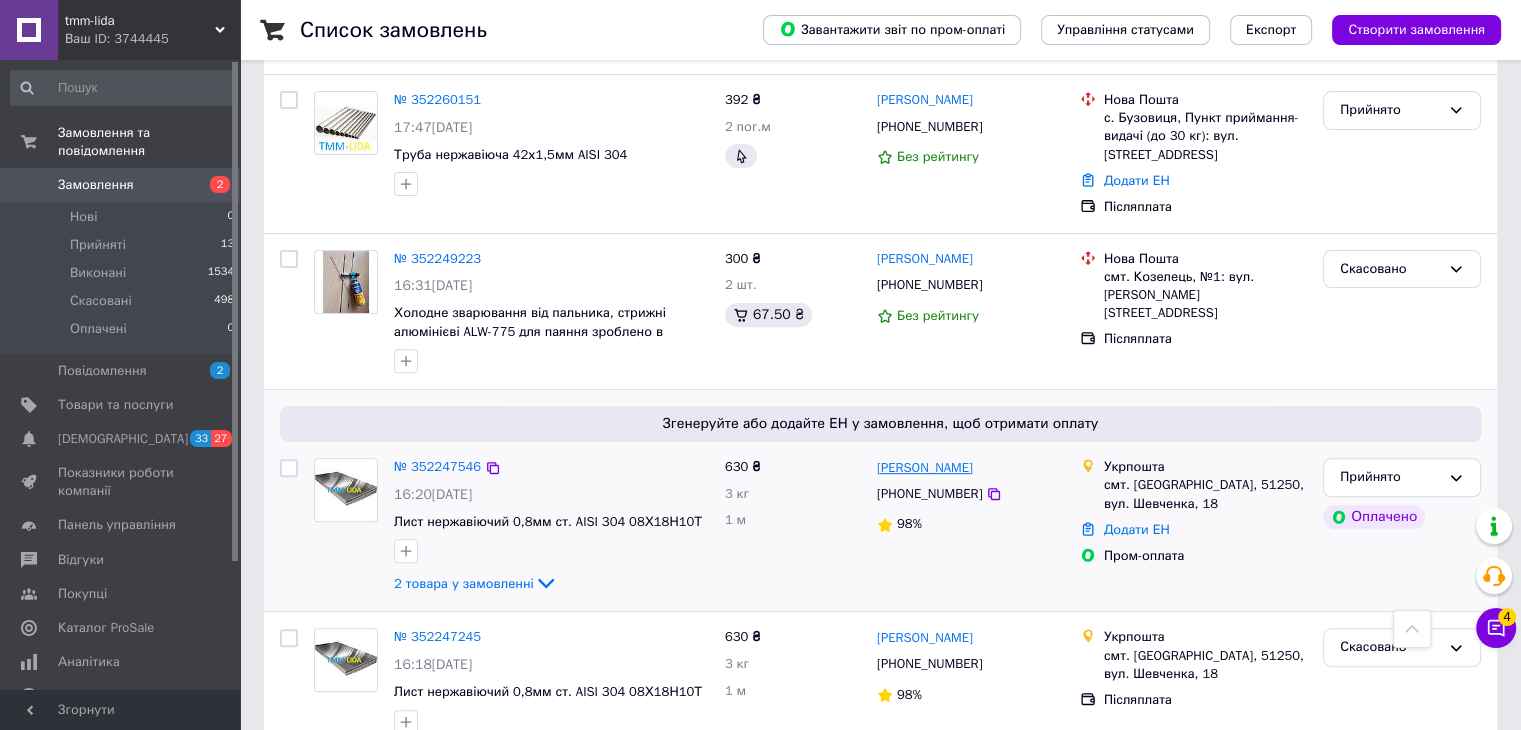scroll, scrollTop: 700, scrollLeft: 0, axis: vertical 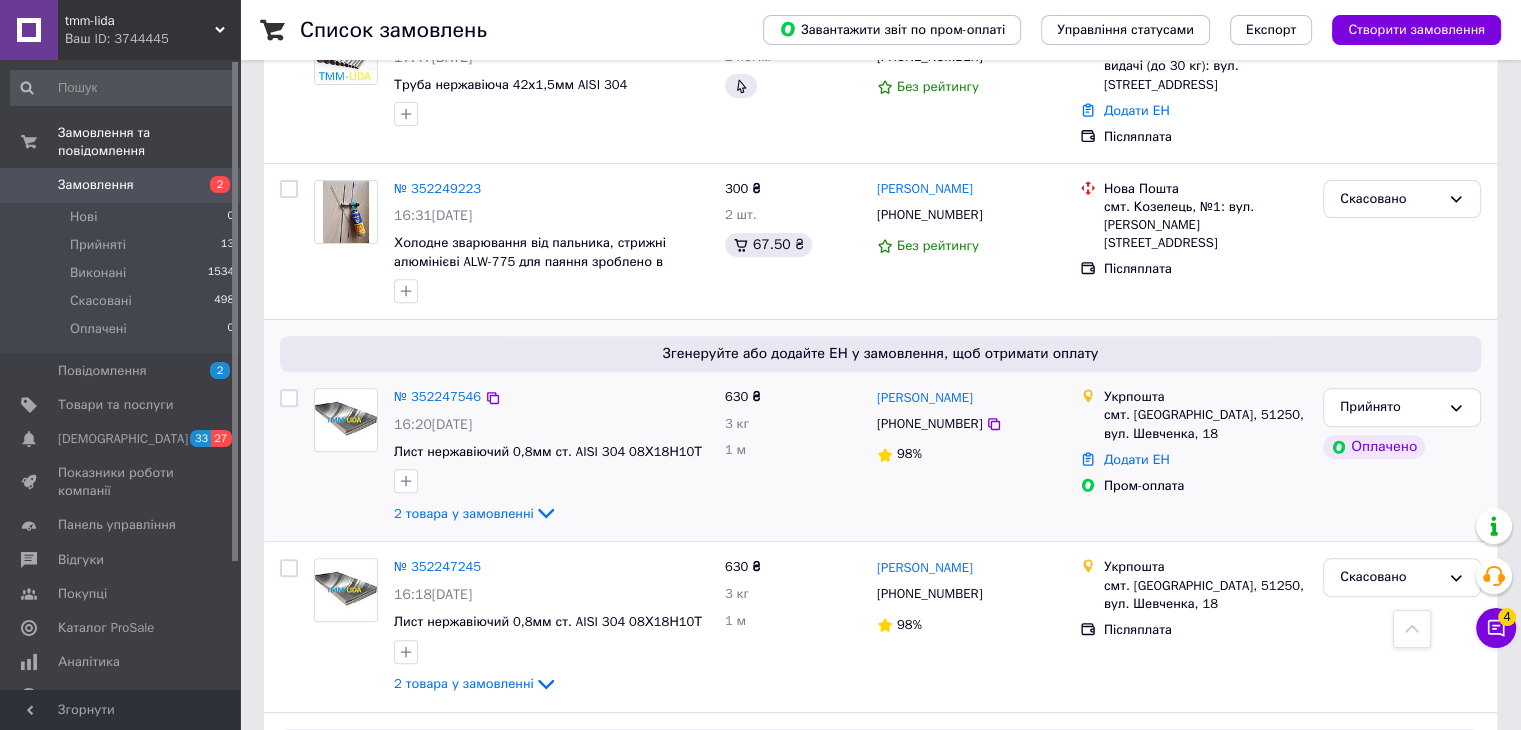 click on "Пром-оплата" at bounding box center [1205, 486] 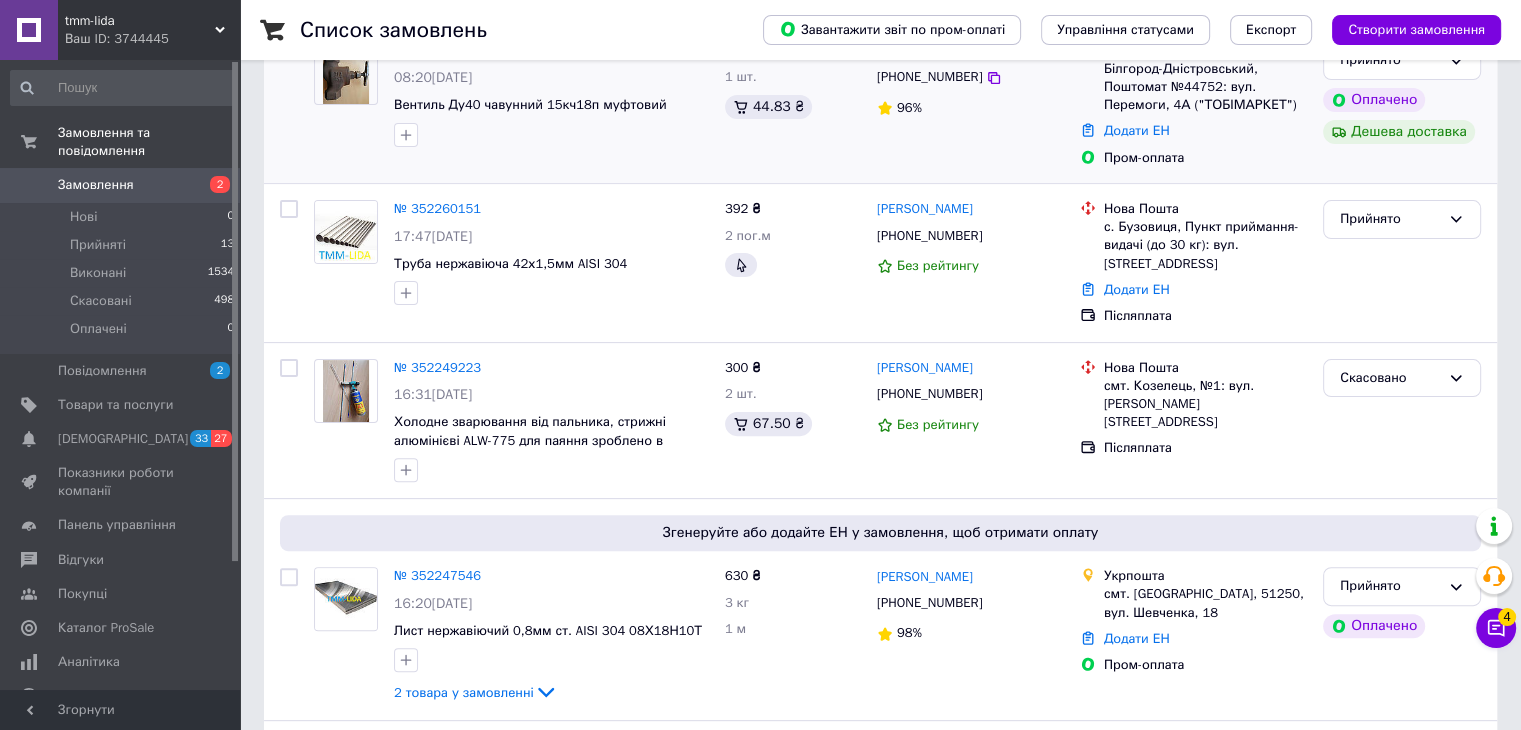 scroll, scrollTop: 800, scrollLeft: 0, axis: vertical 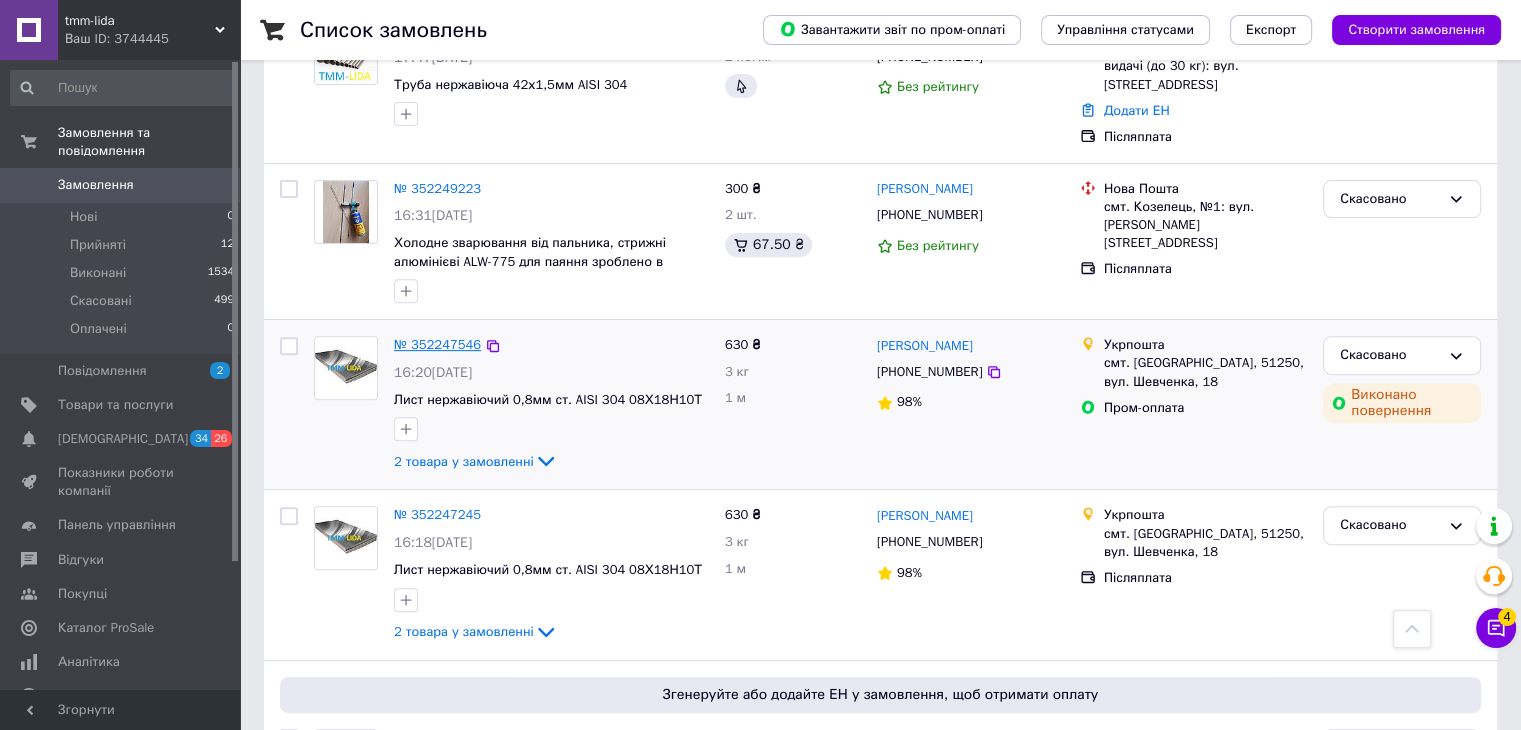 click on "№ 352247546" at bounding box center (437, 344) 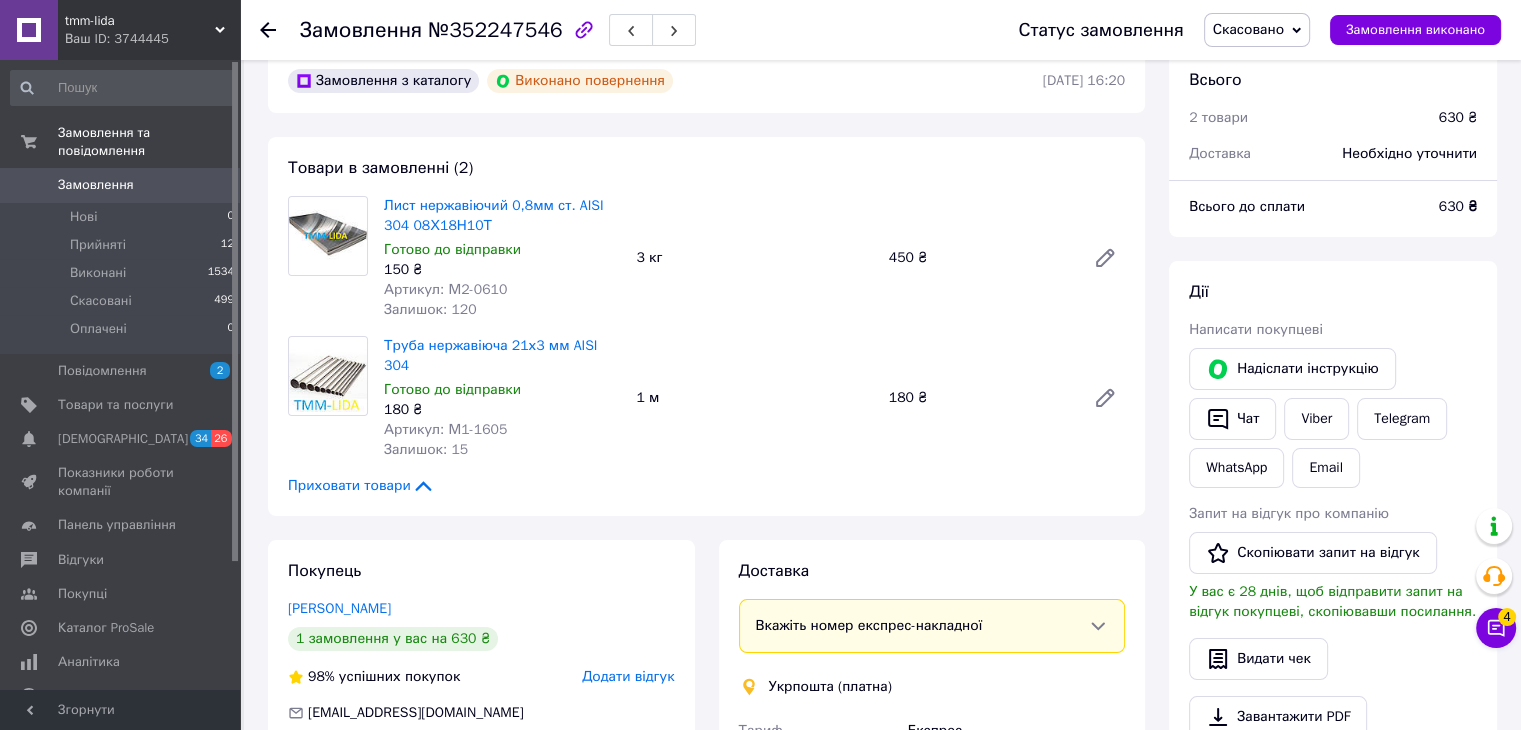 scroll, scrollTop: 0, scrollLeft: 0, axis: both 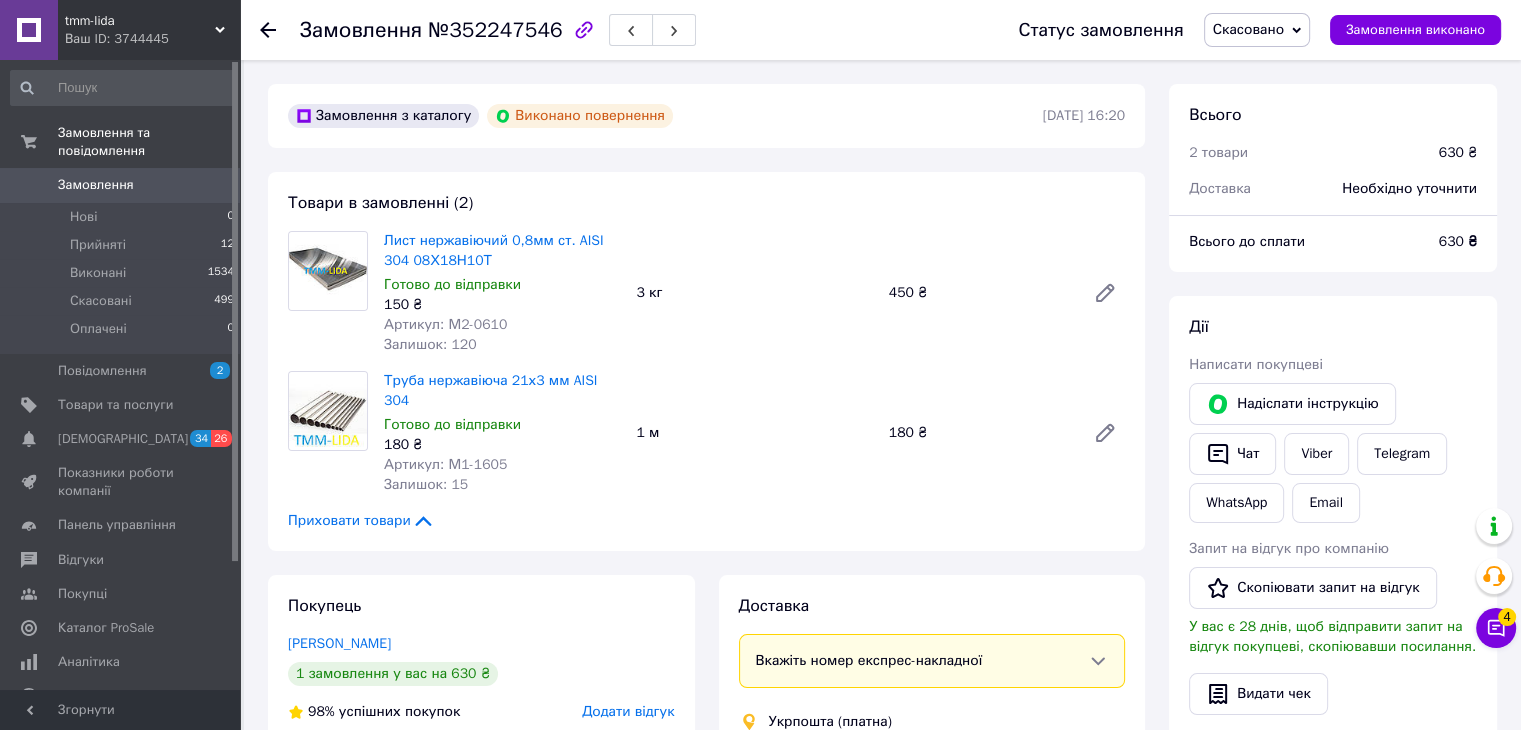 click 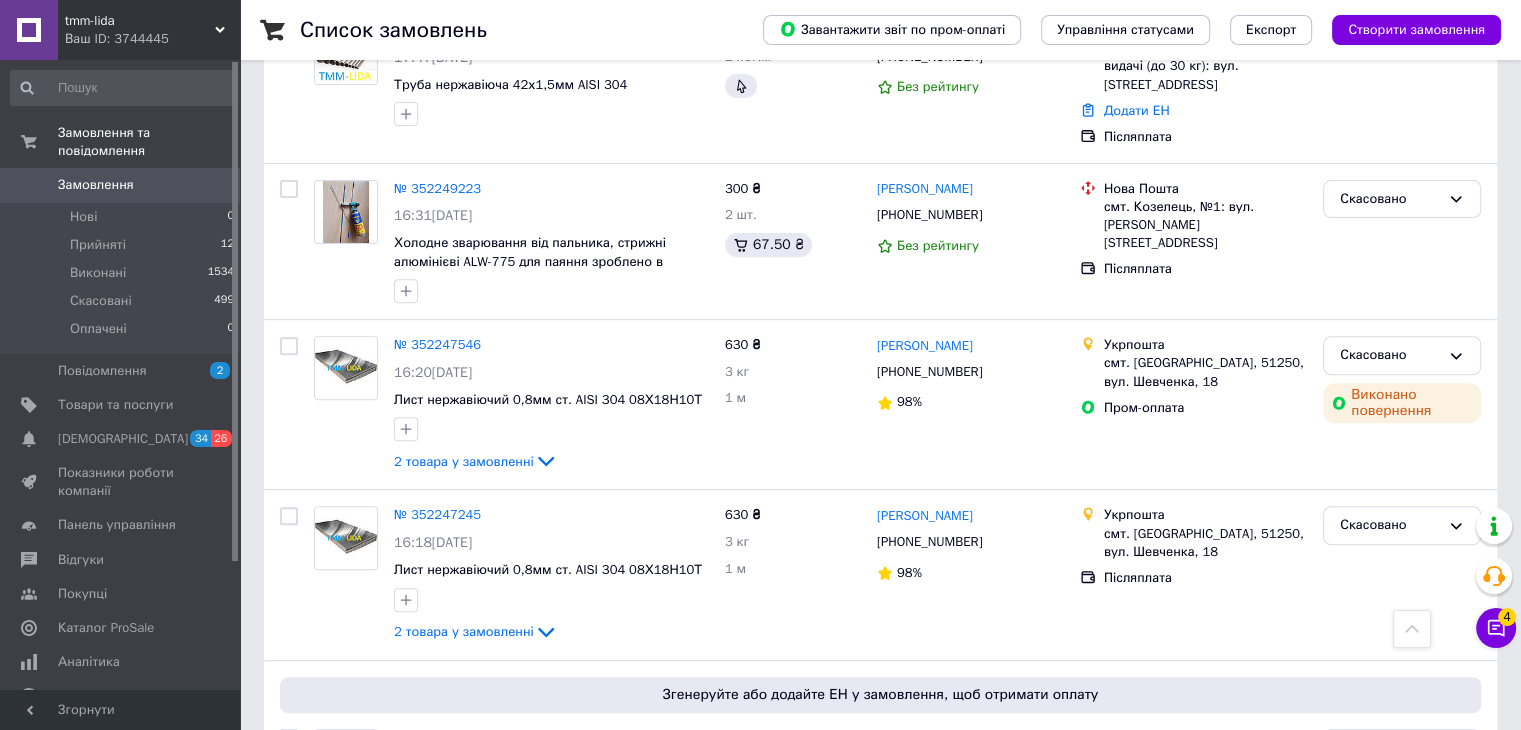 scroll, scrollTop: 0, scrollLeft: 0, axis: both 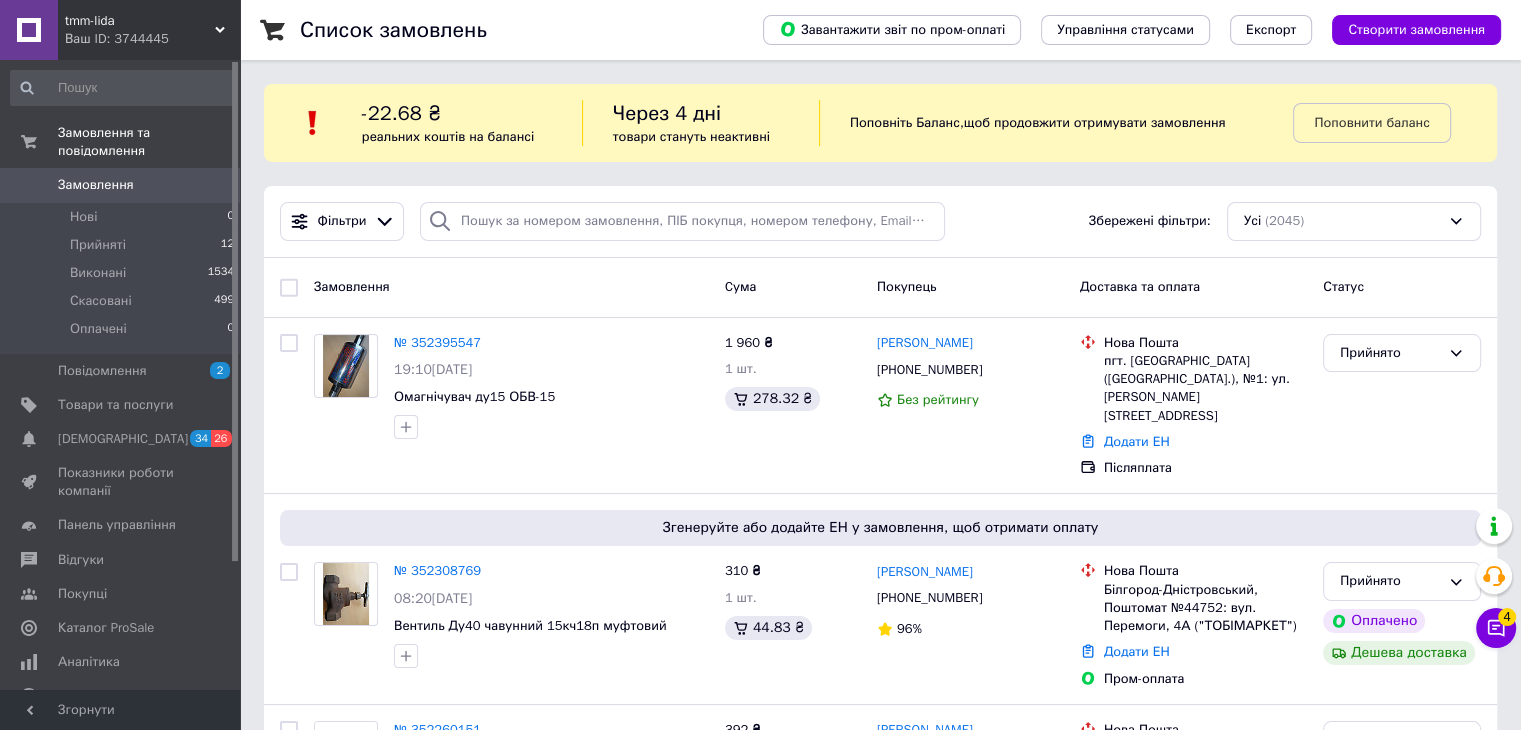 click on "tmm-lida" at bounding box center (140, 21) 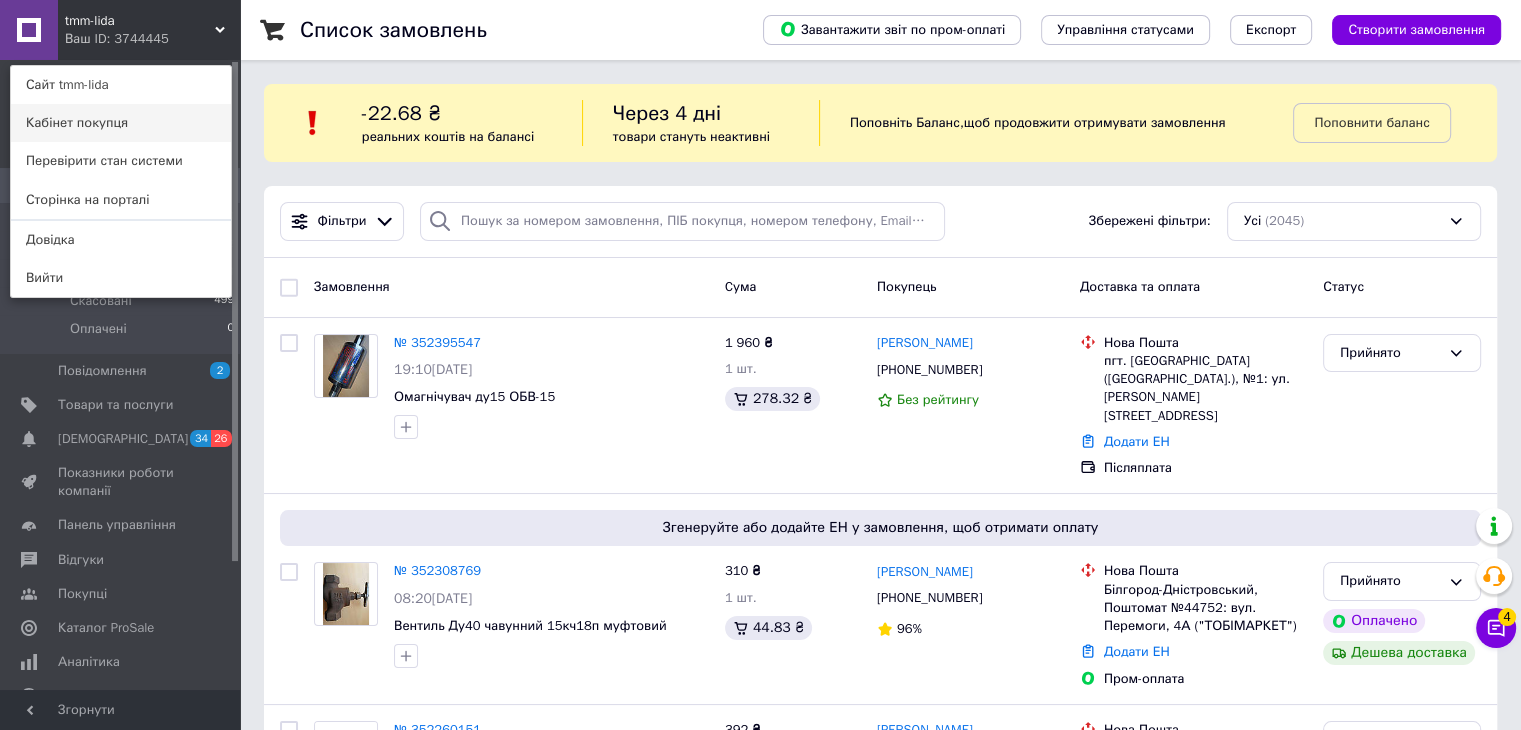click on "Кабінет покупця" at bounding box center (121, 123) 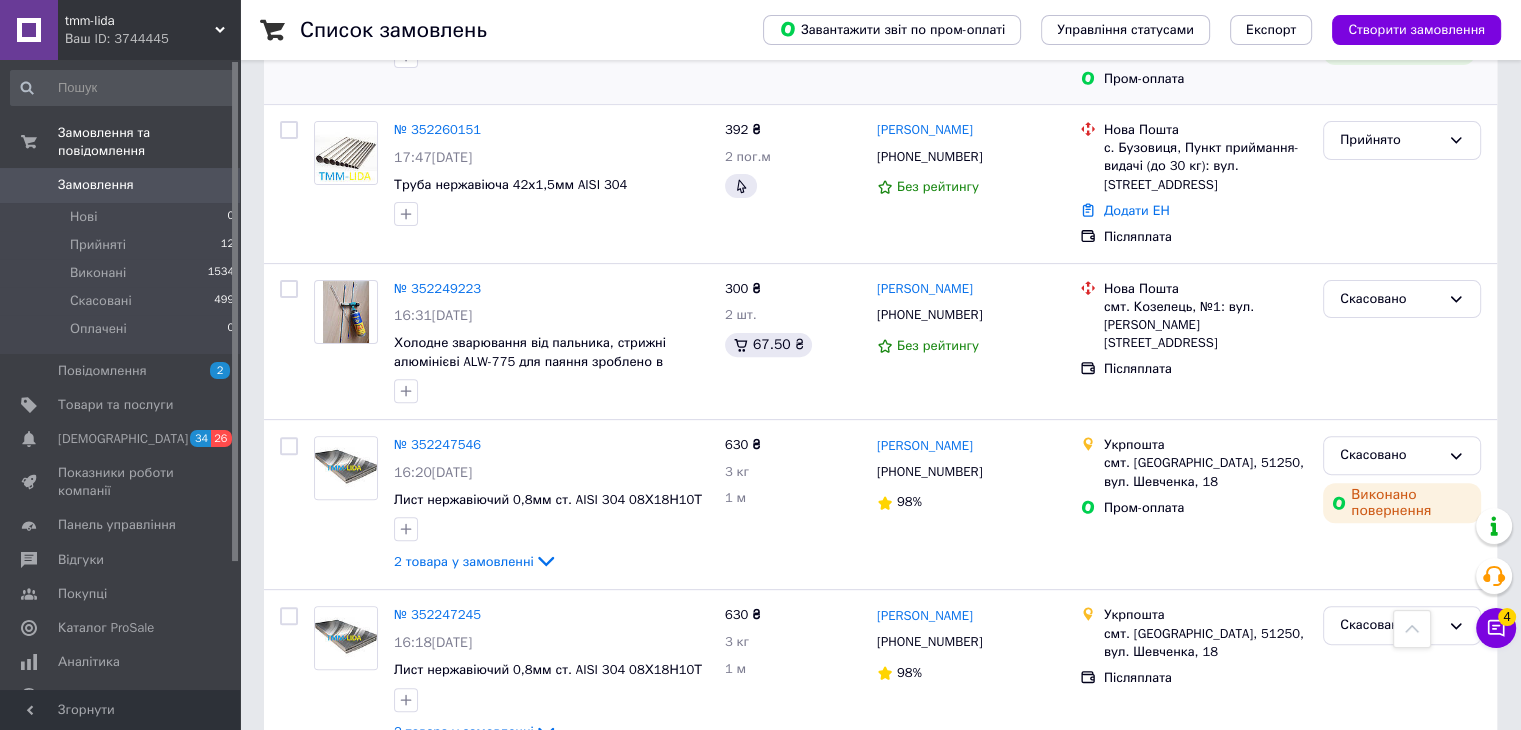 scroll, scrollTop: 0, scrollLeft: 0, axis: both 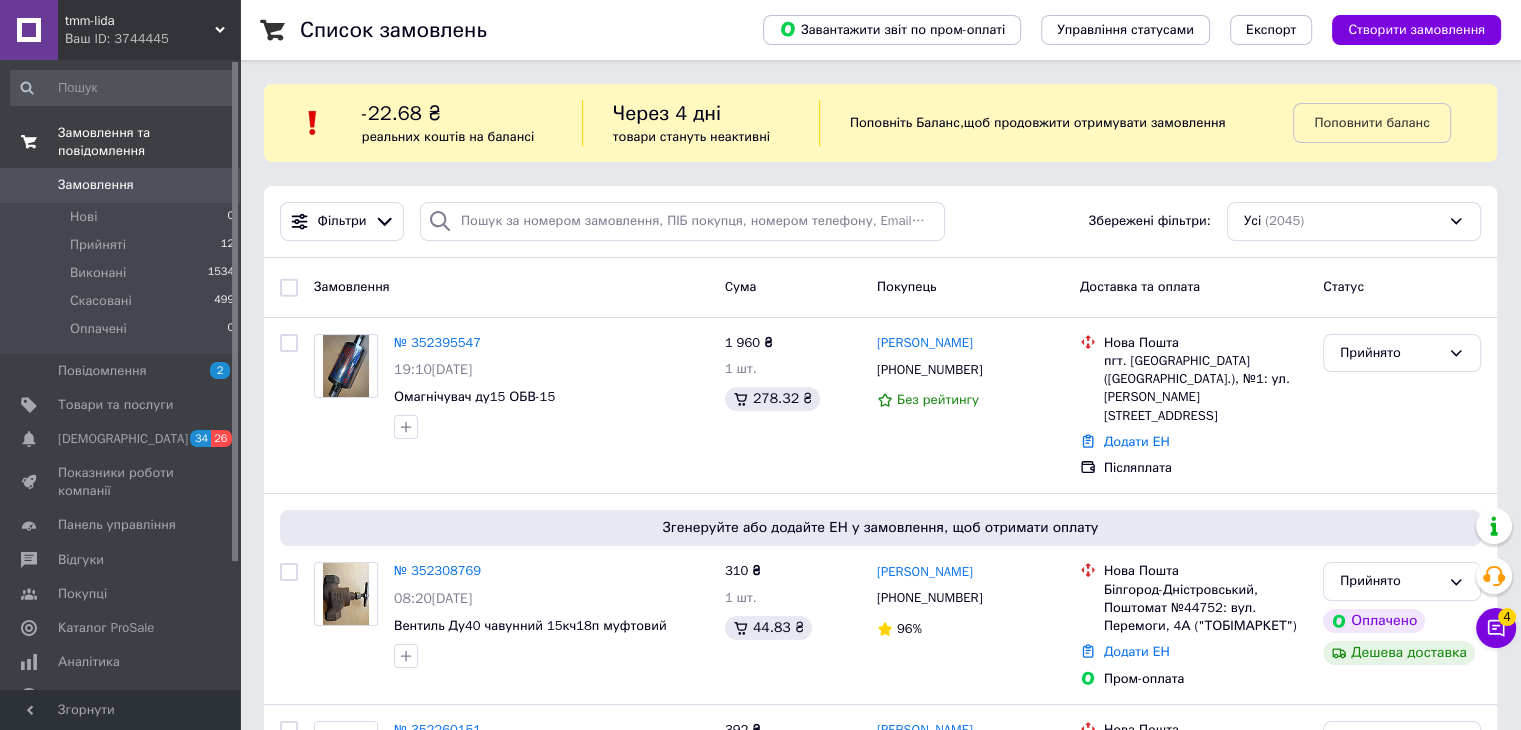 click on "Замовлення та повідомлення" at bounding box center (149, 142) 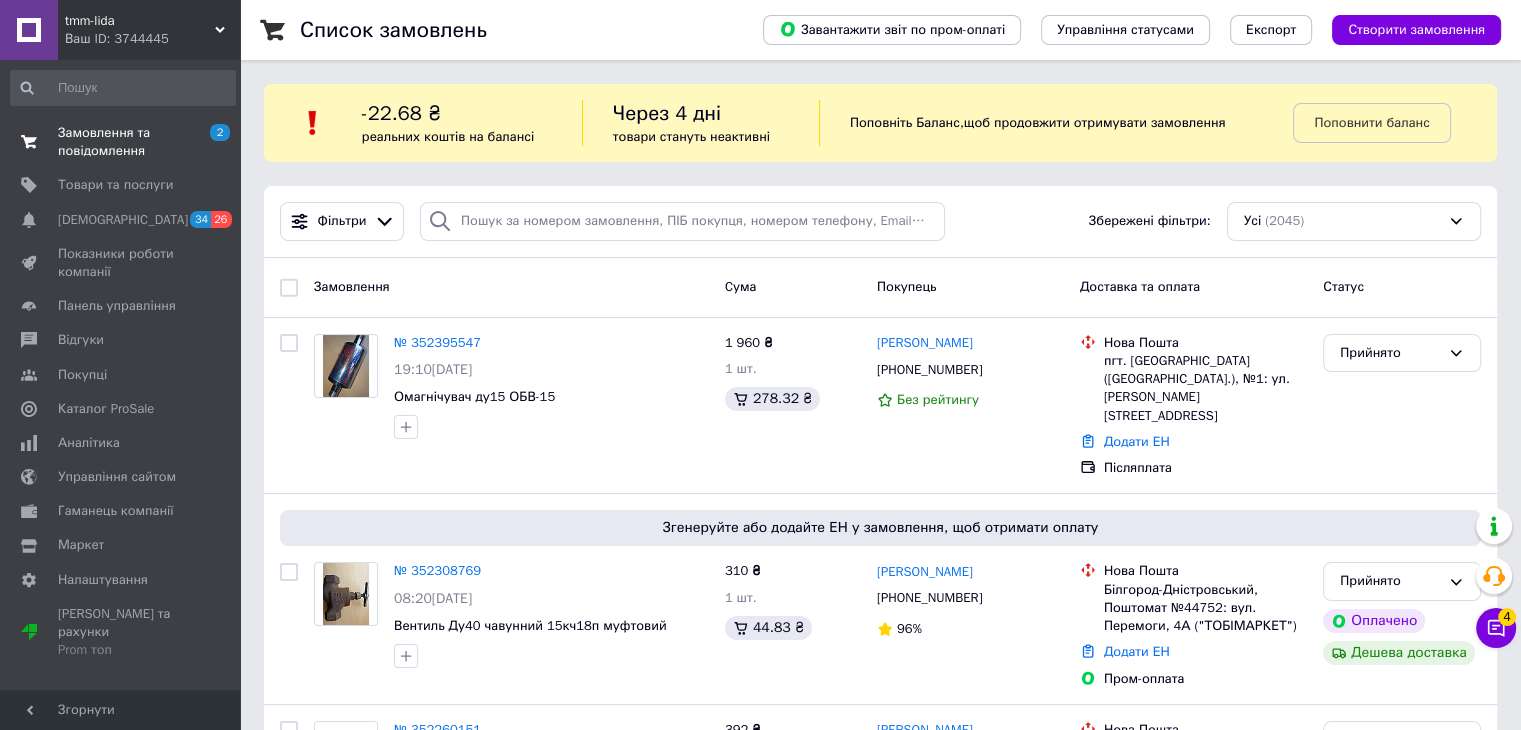 click on "Замовлення та повідомлення" at bounding box center (121, 142) 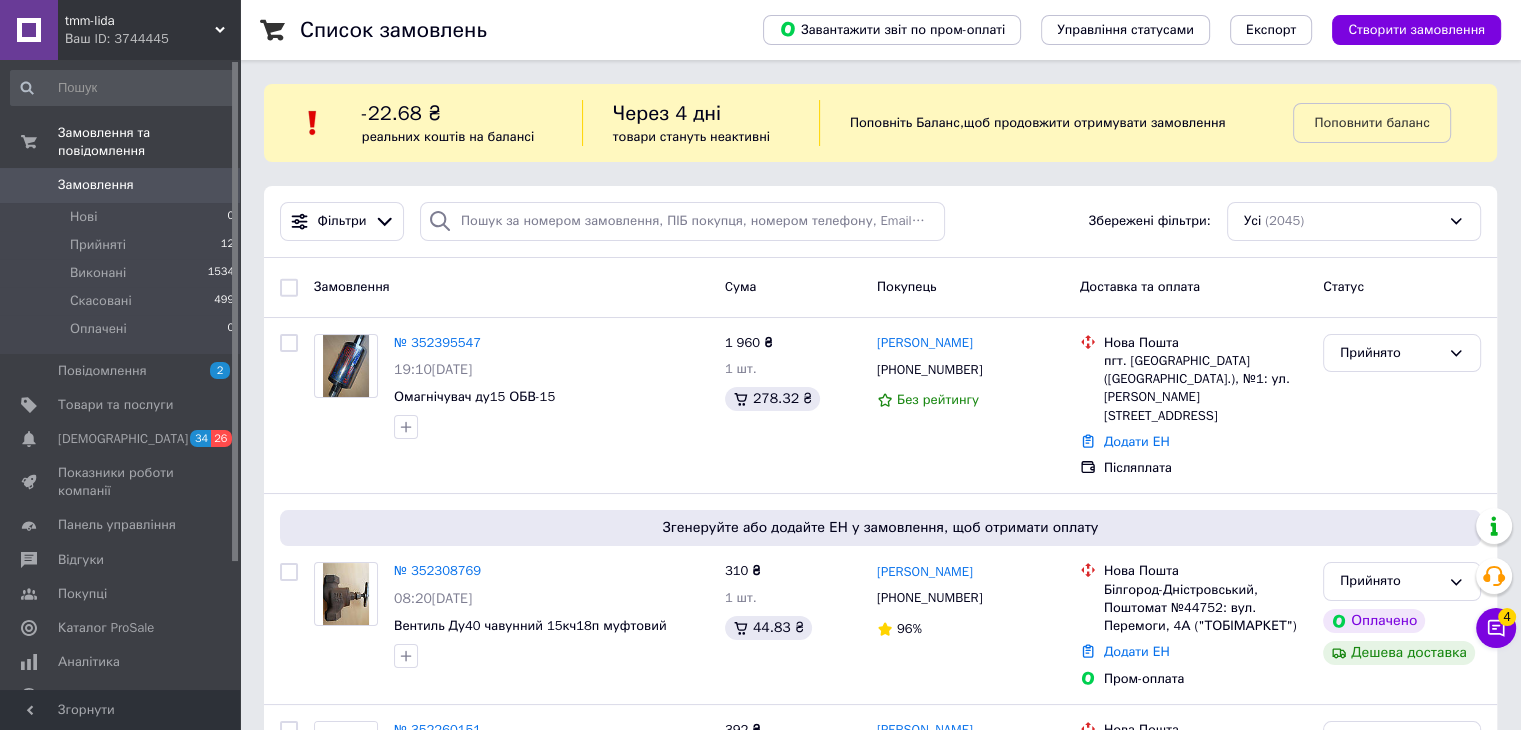 click on "tmm-lida" at bounding box center [140, 21] 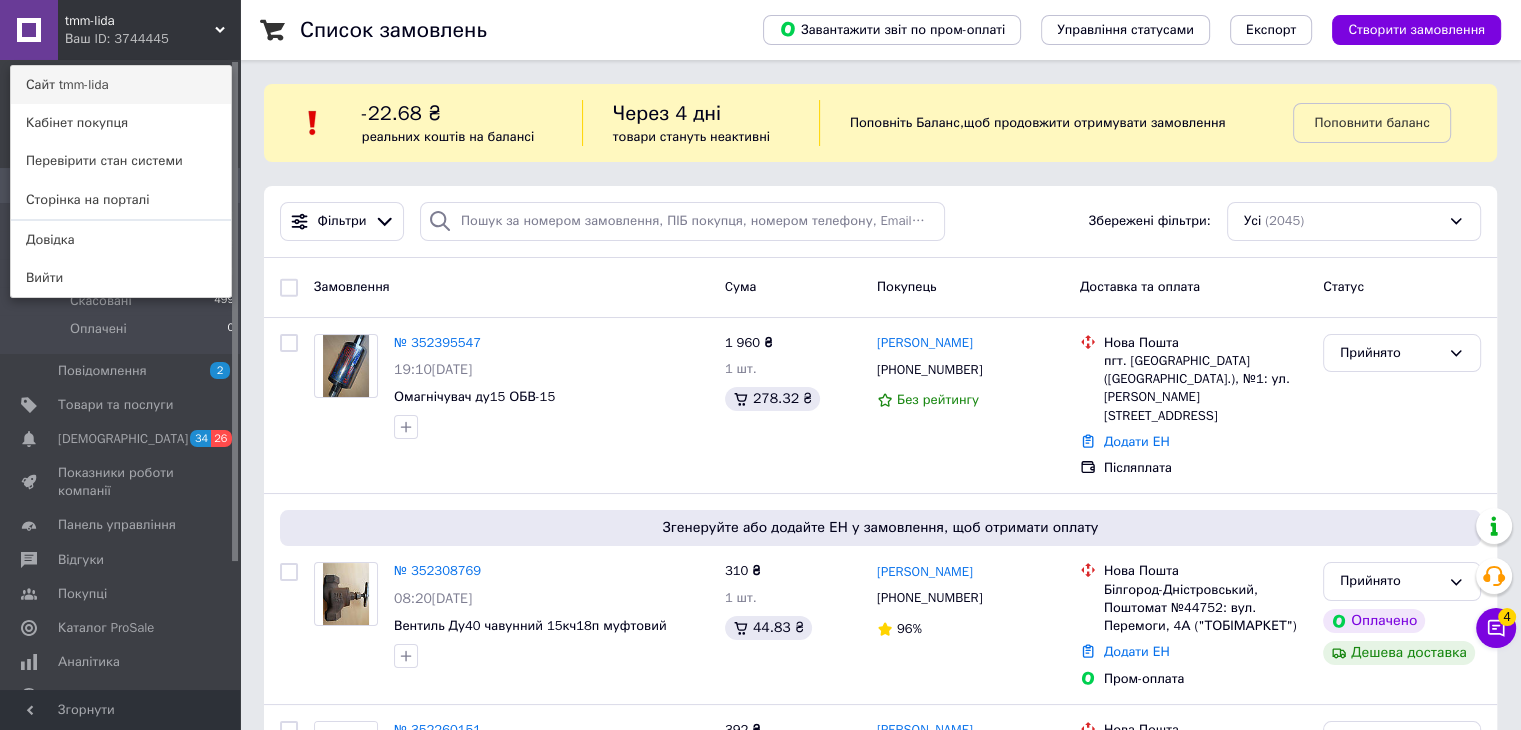 click on "Сайт tmm-lida" at bounding box center (121, 85) 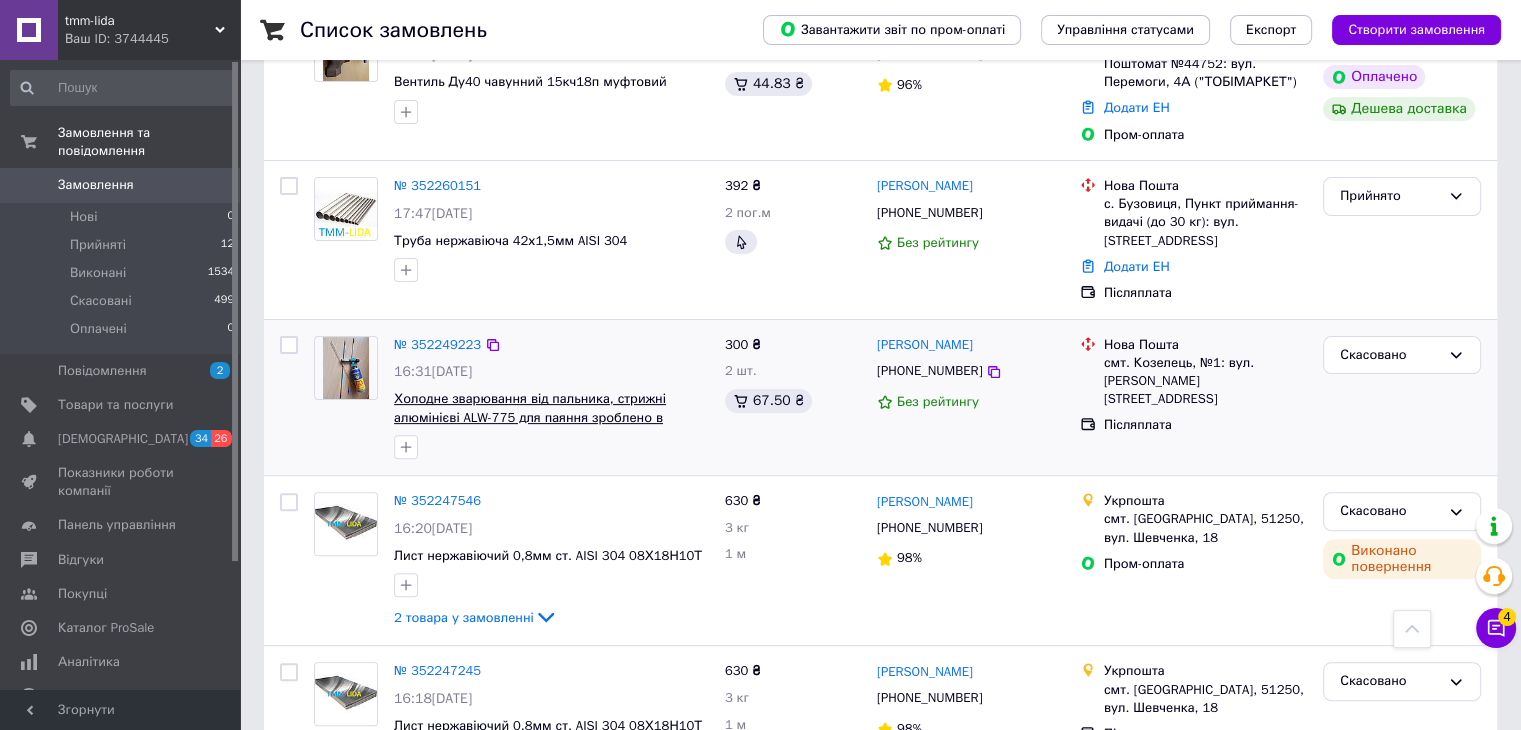 scroll, scrollTop: 0, scrollLeft: 0, axis: both 